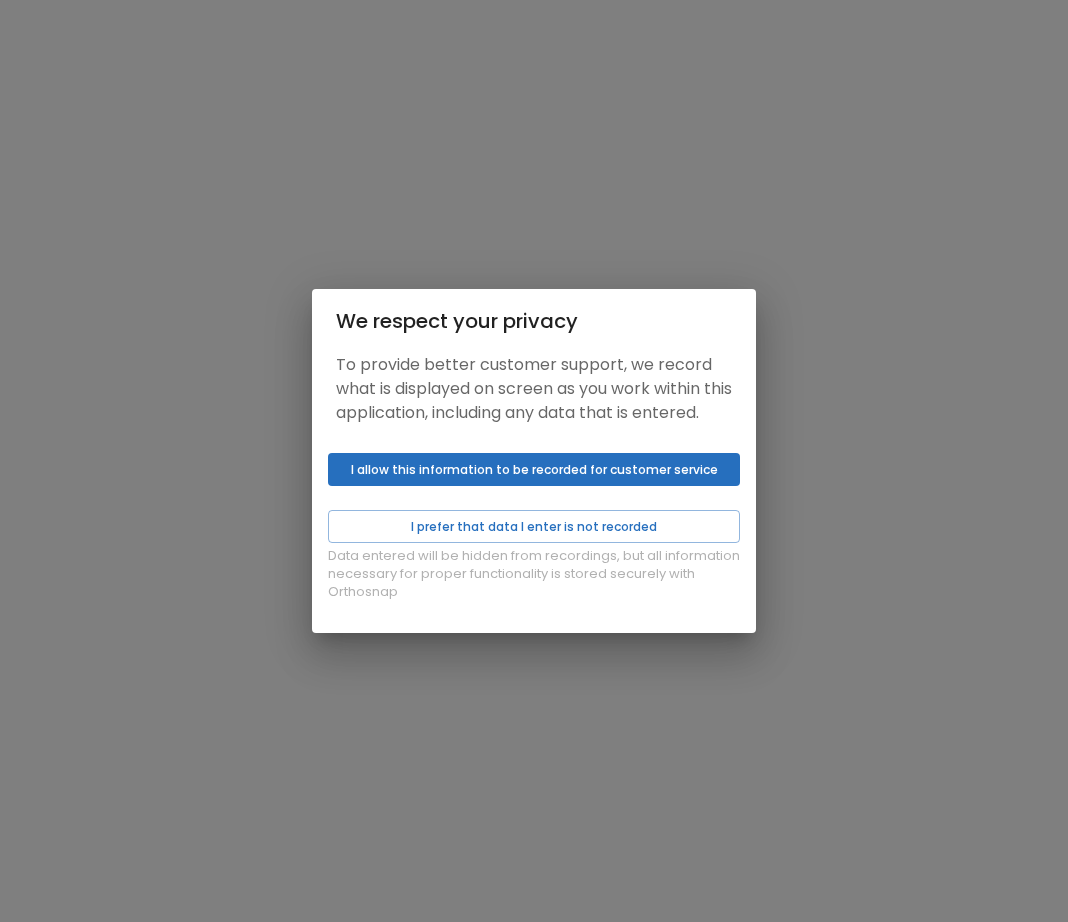scroll, scrollTop: 0, scrollLeft: 0, axis: both 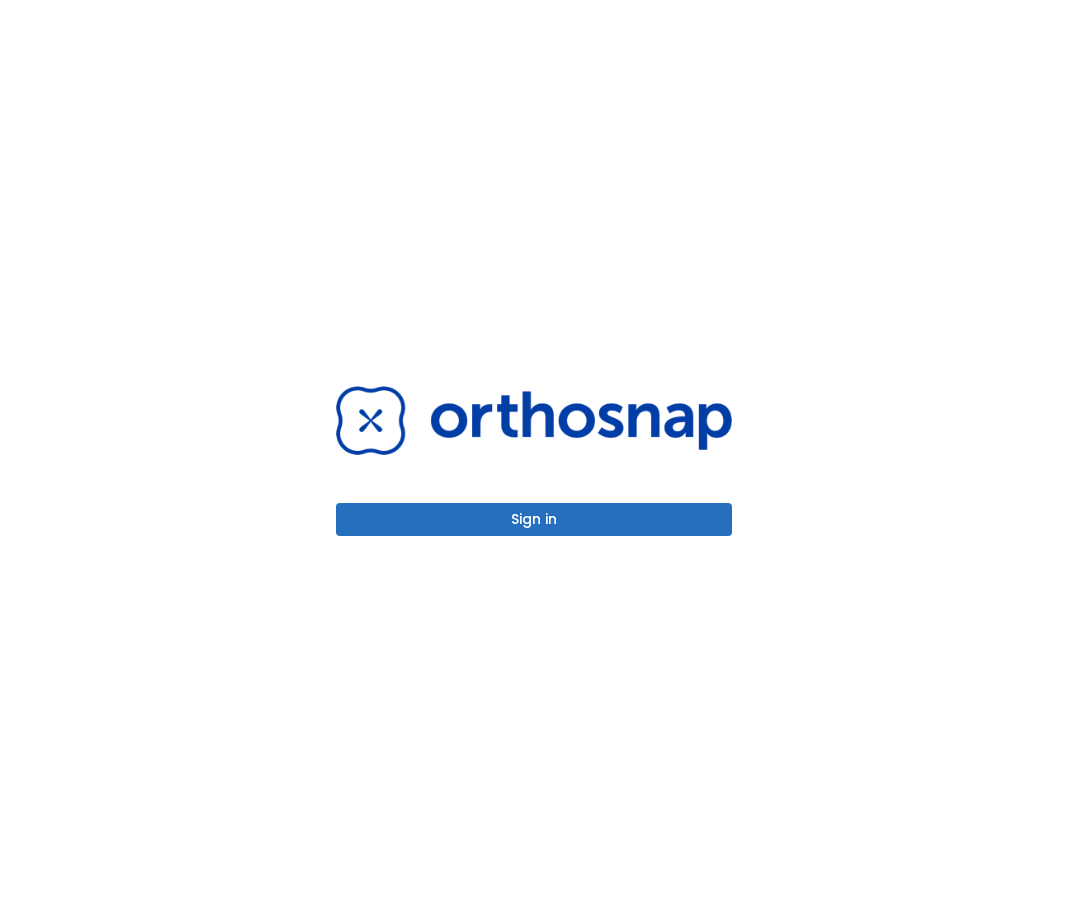 click on "Sign in" at bounding box center [534, 519] 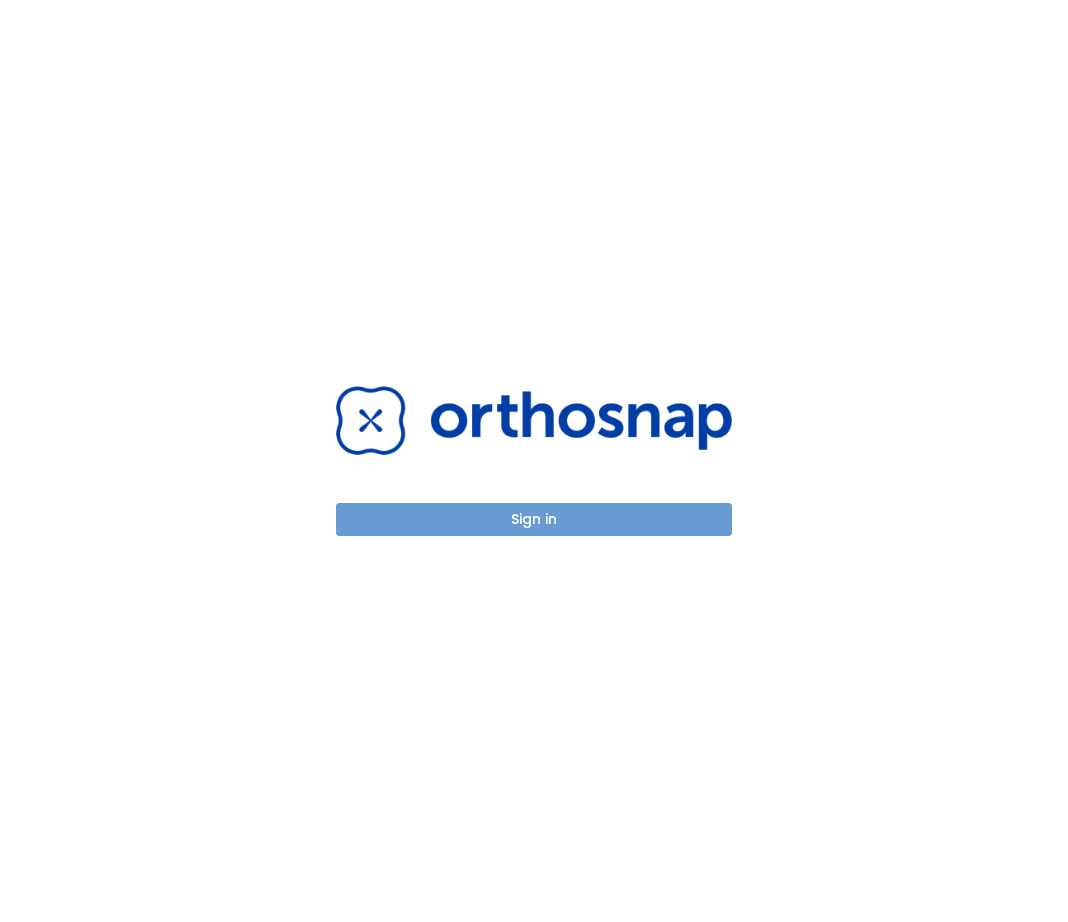 click on "Sign in" at bounding box center (534, 519) 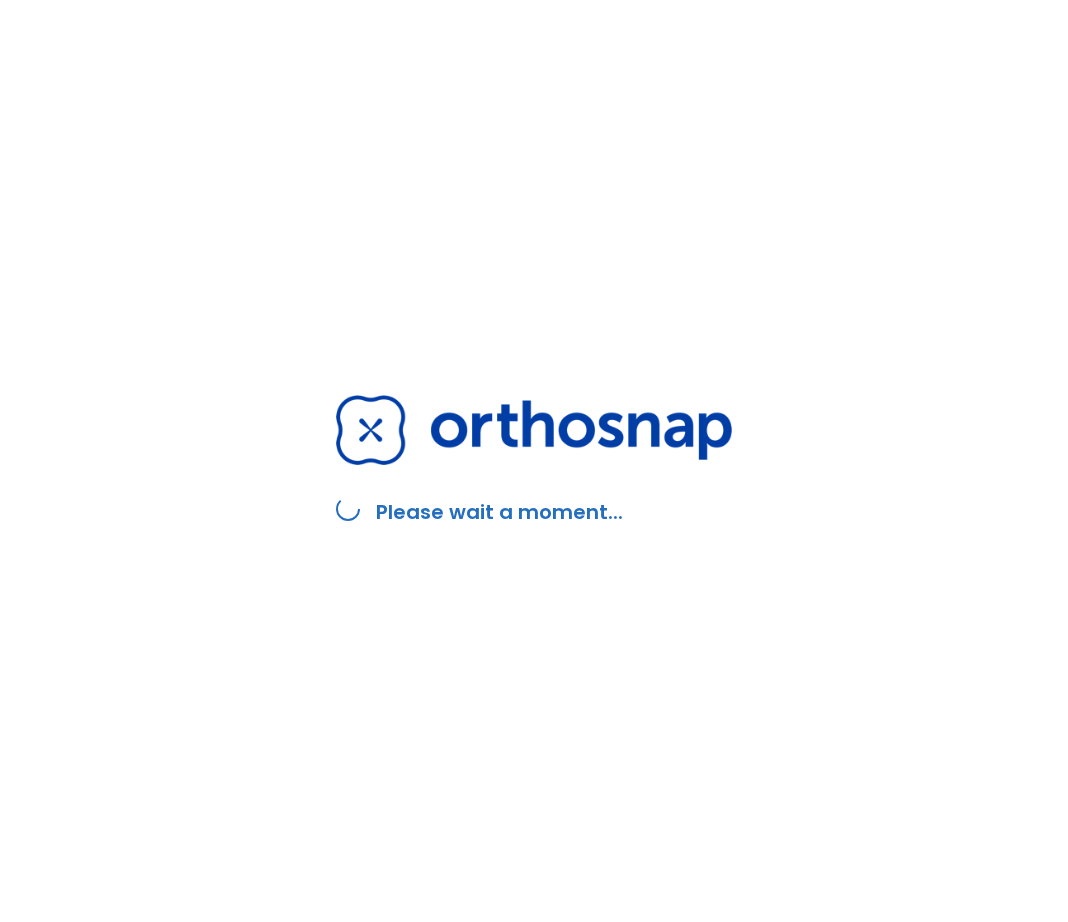 scroll, scrollTop: 0, scrollLeft: 0, axis: both 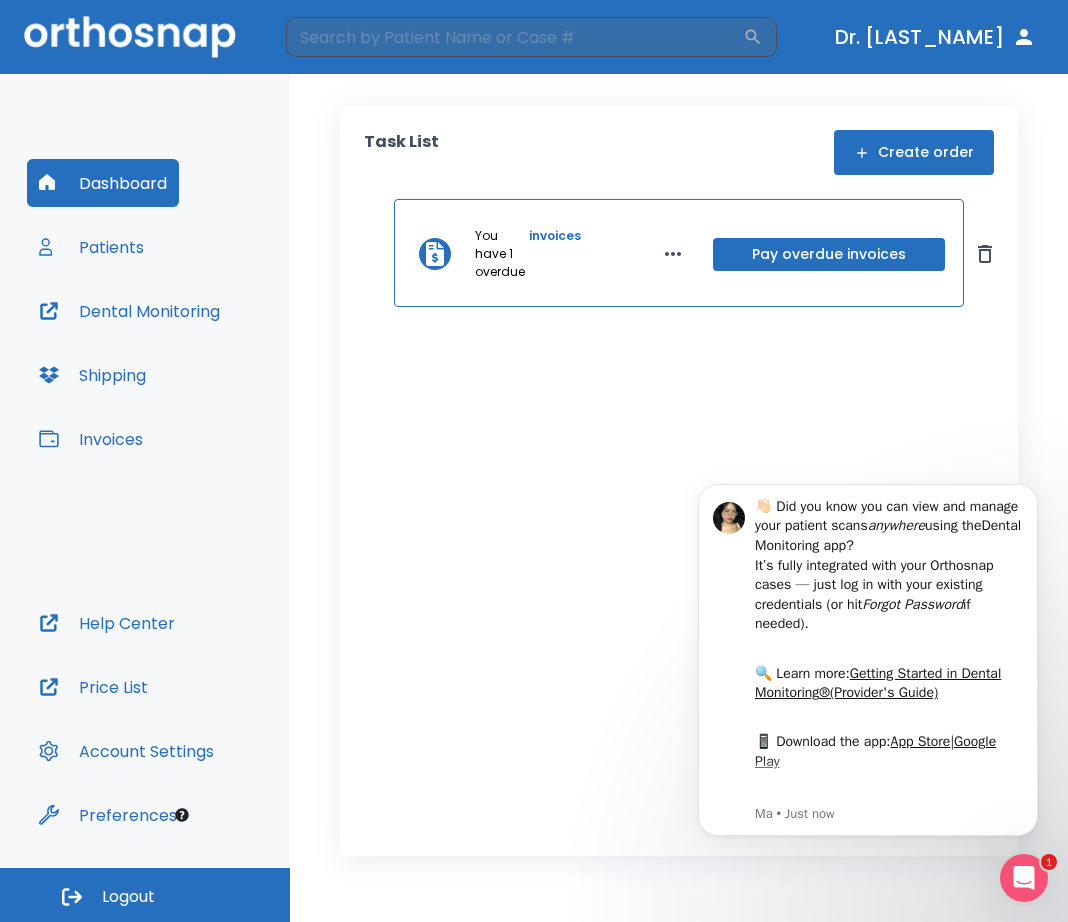 click on "Pay overdue invoices" at bounding box center [829, 254] 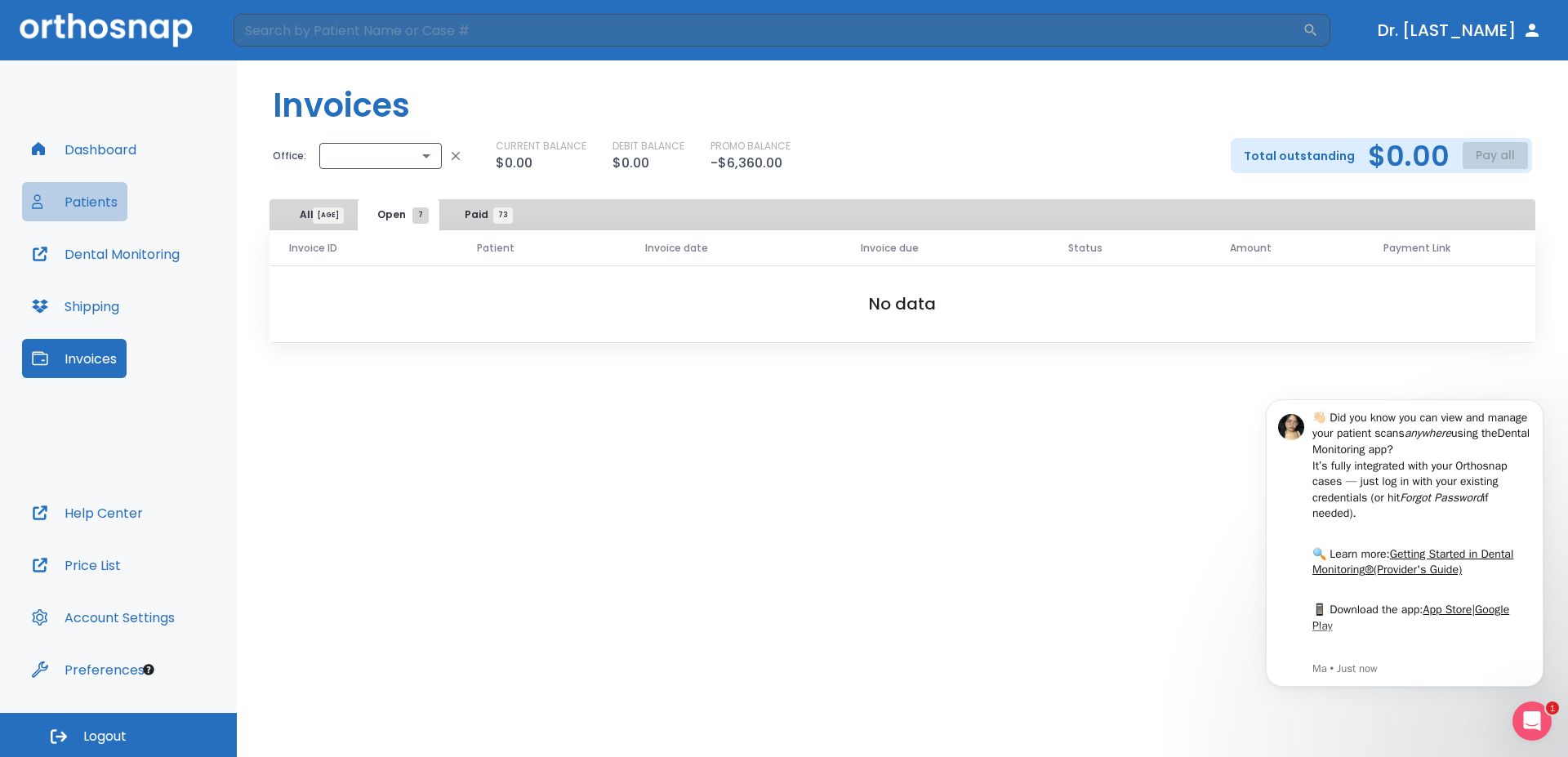 click on "Patients" at bounding box center [74, 202] 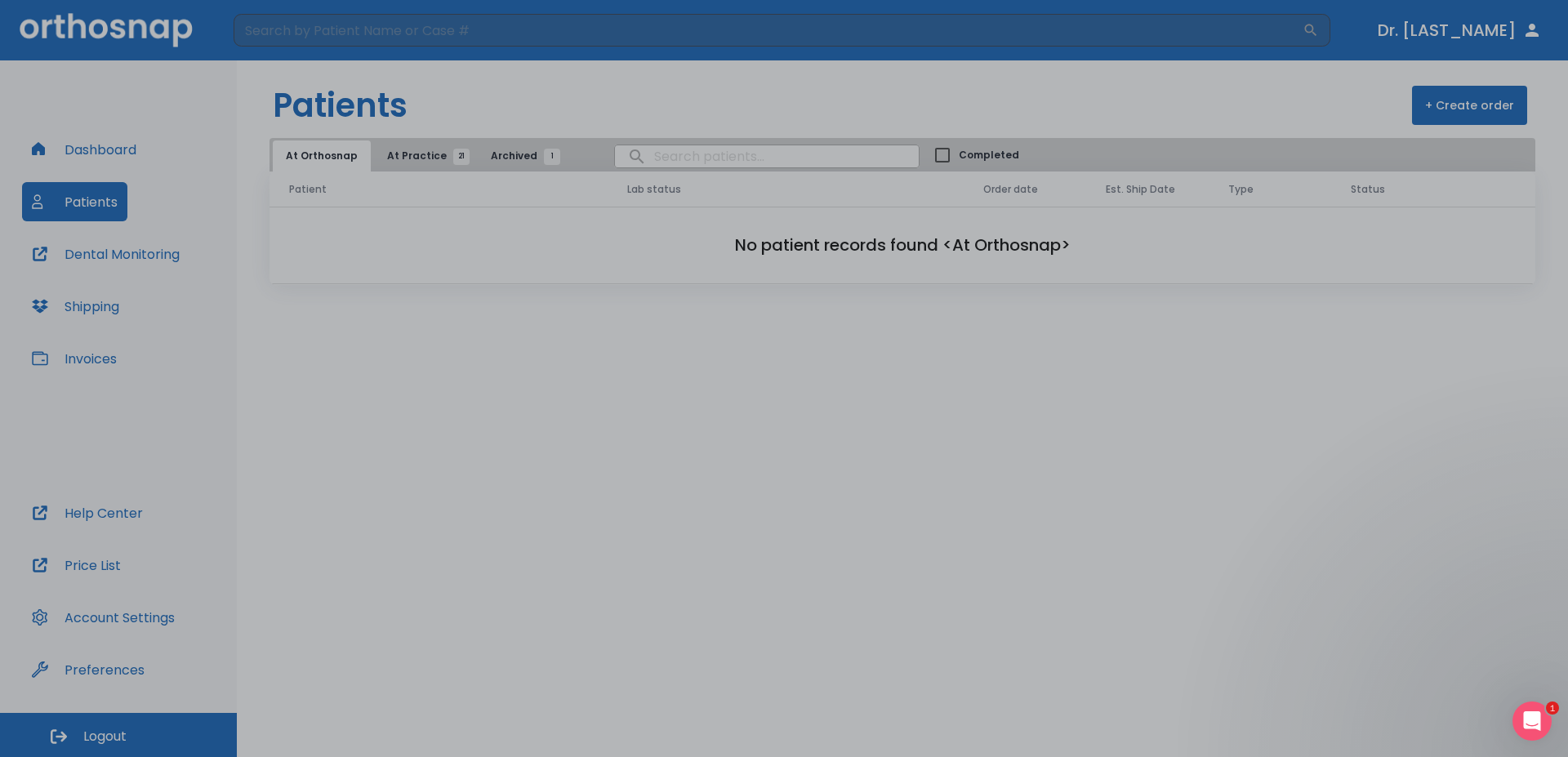 scroll, scrollTop: 0, scrollLeft: 0, axis: both 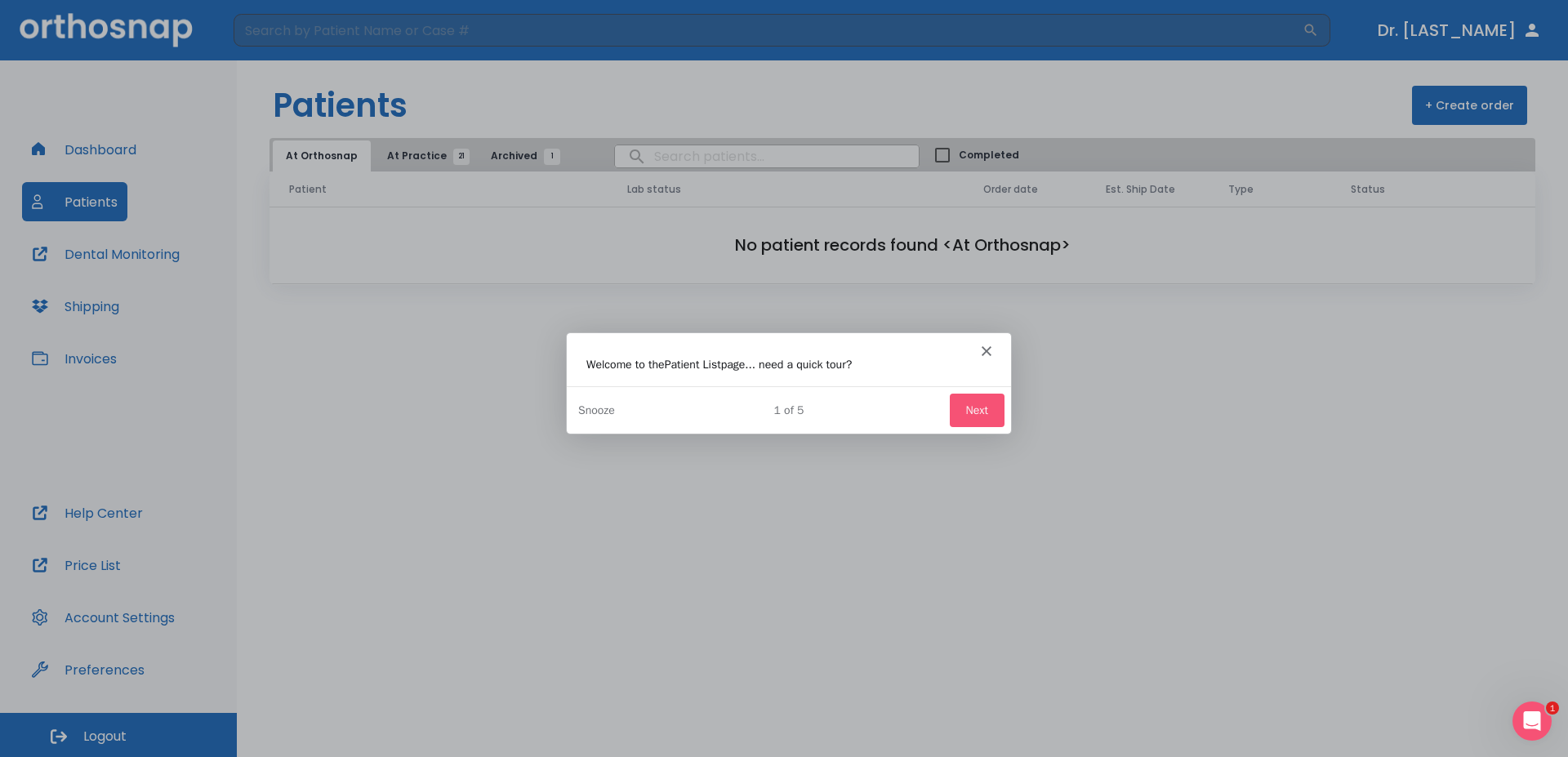 click at bounding box center (784, 378) 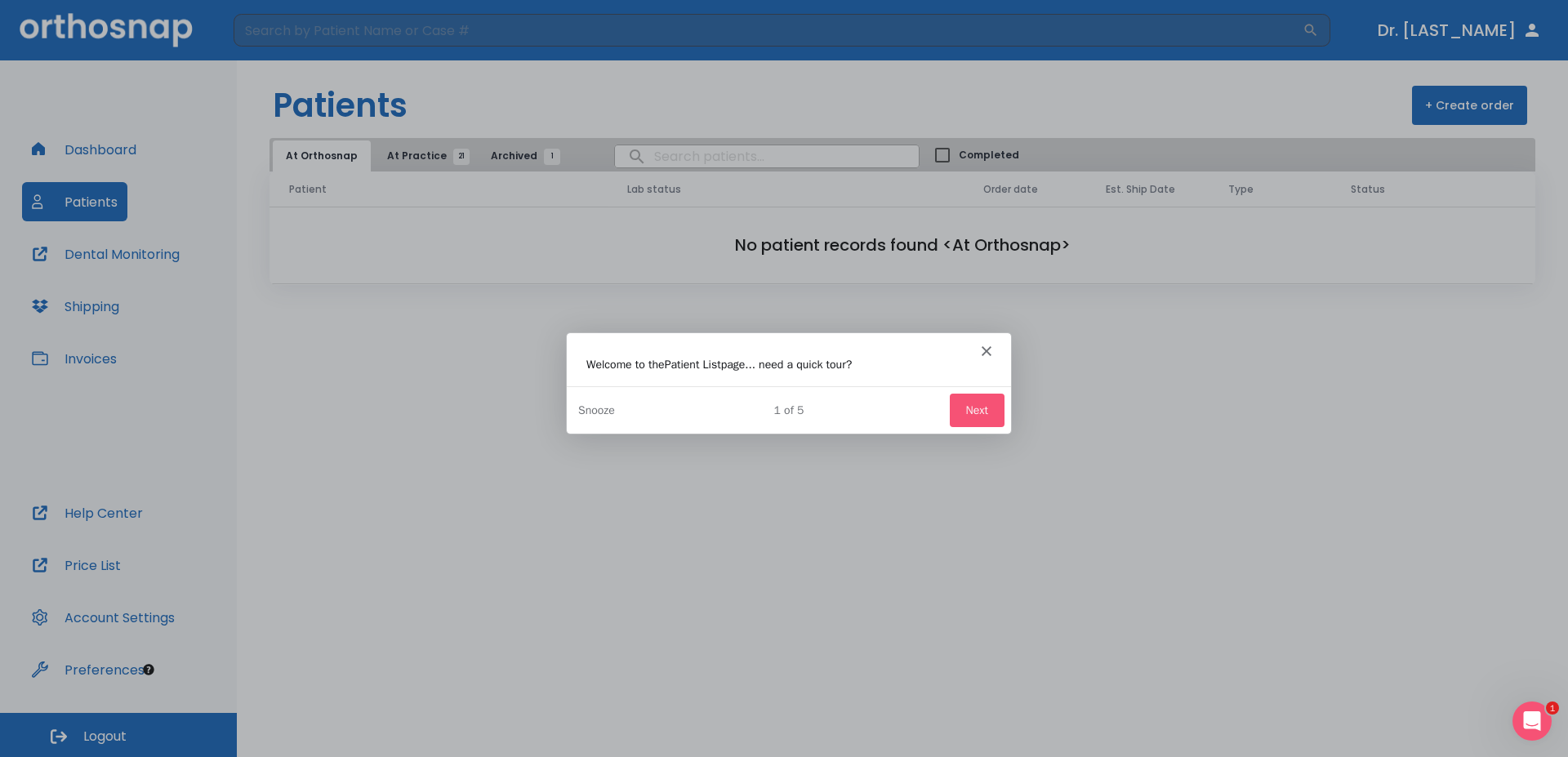 click on "Next" at bounding box center [976, 409] 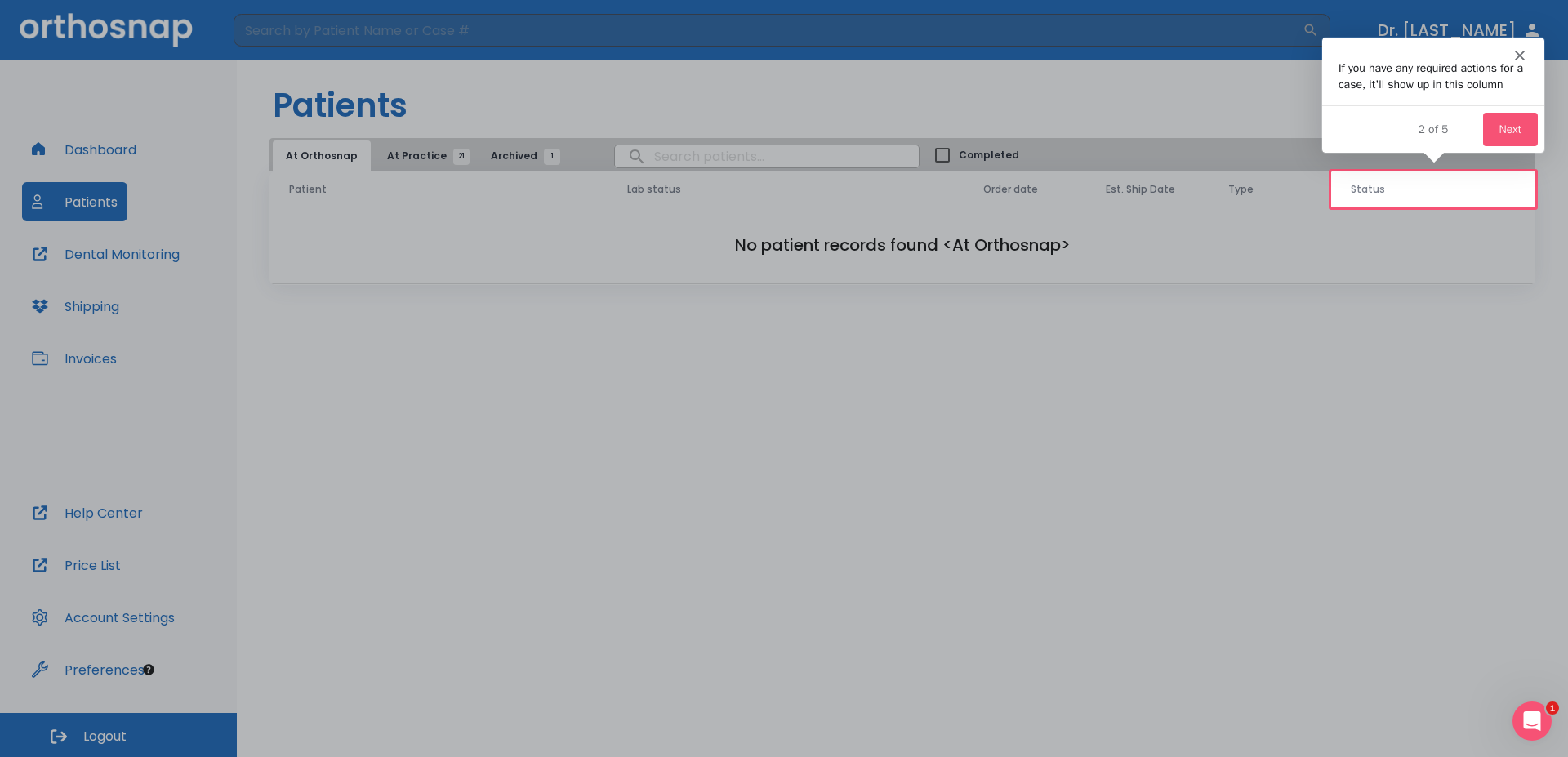scroll, scrollTop: 0, scrollLeft: 0, axis: both 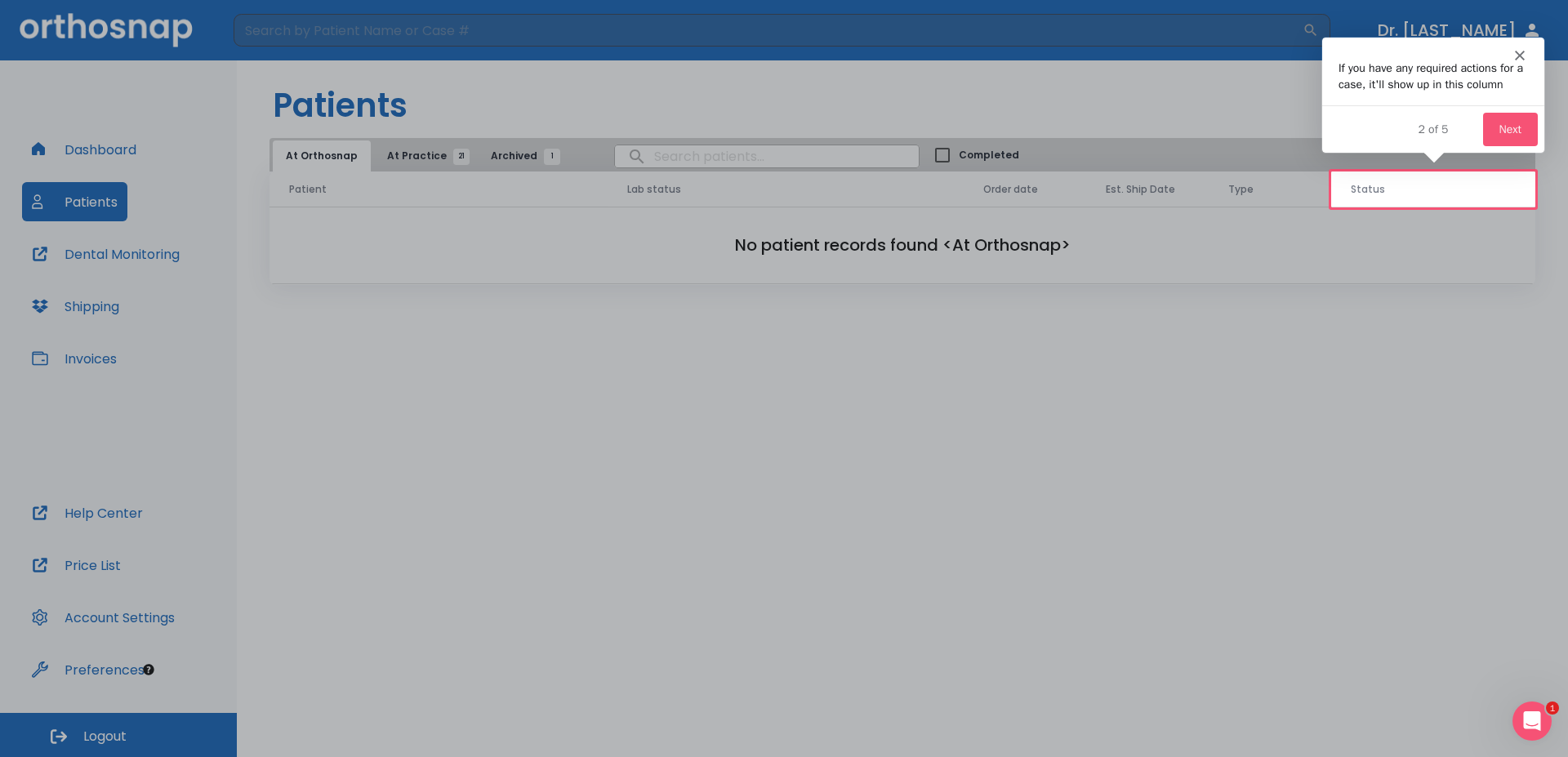 click at bounding box center [784, 378] 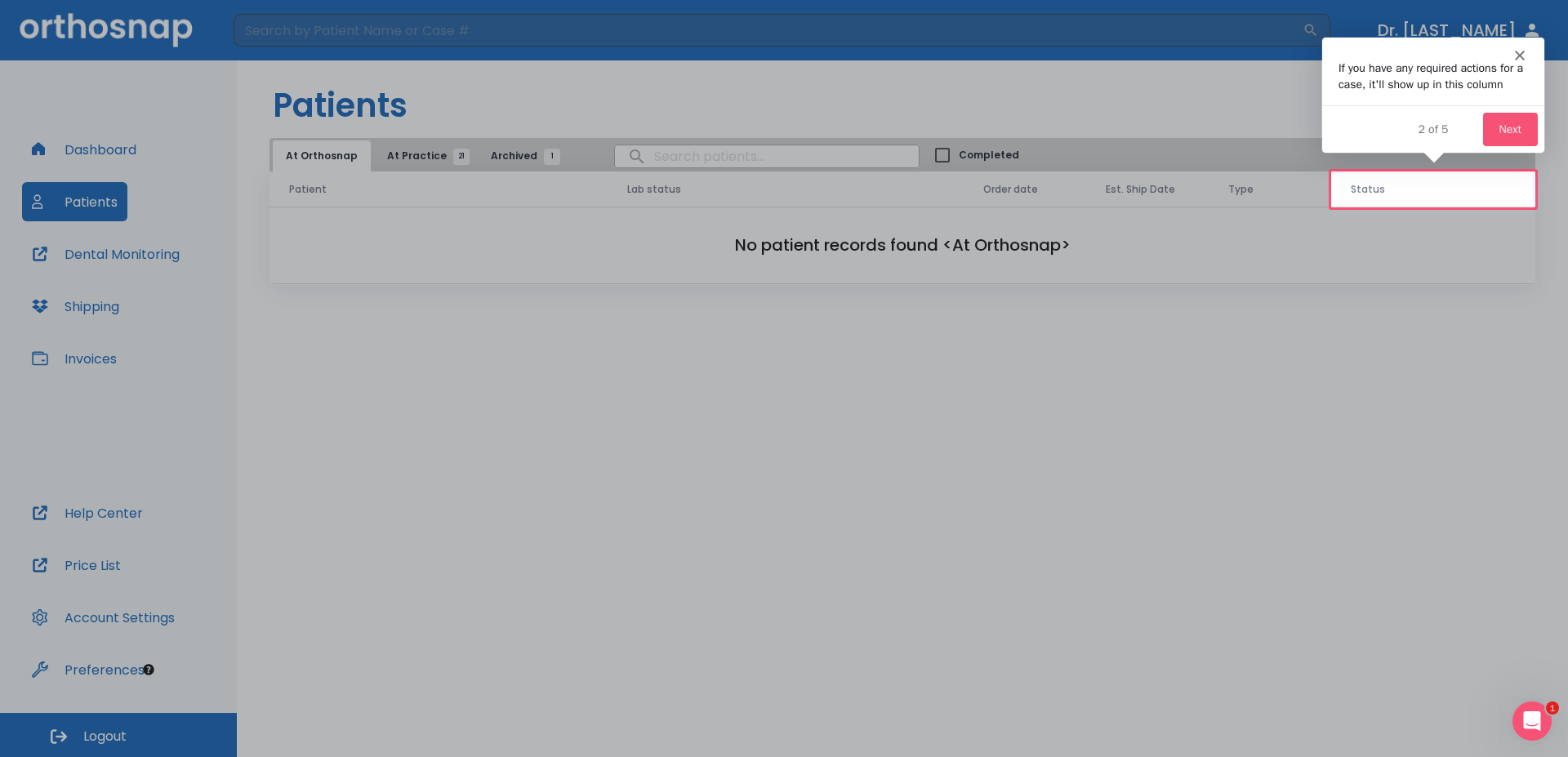 click on "Next" at bounding box center (1509, 128) 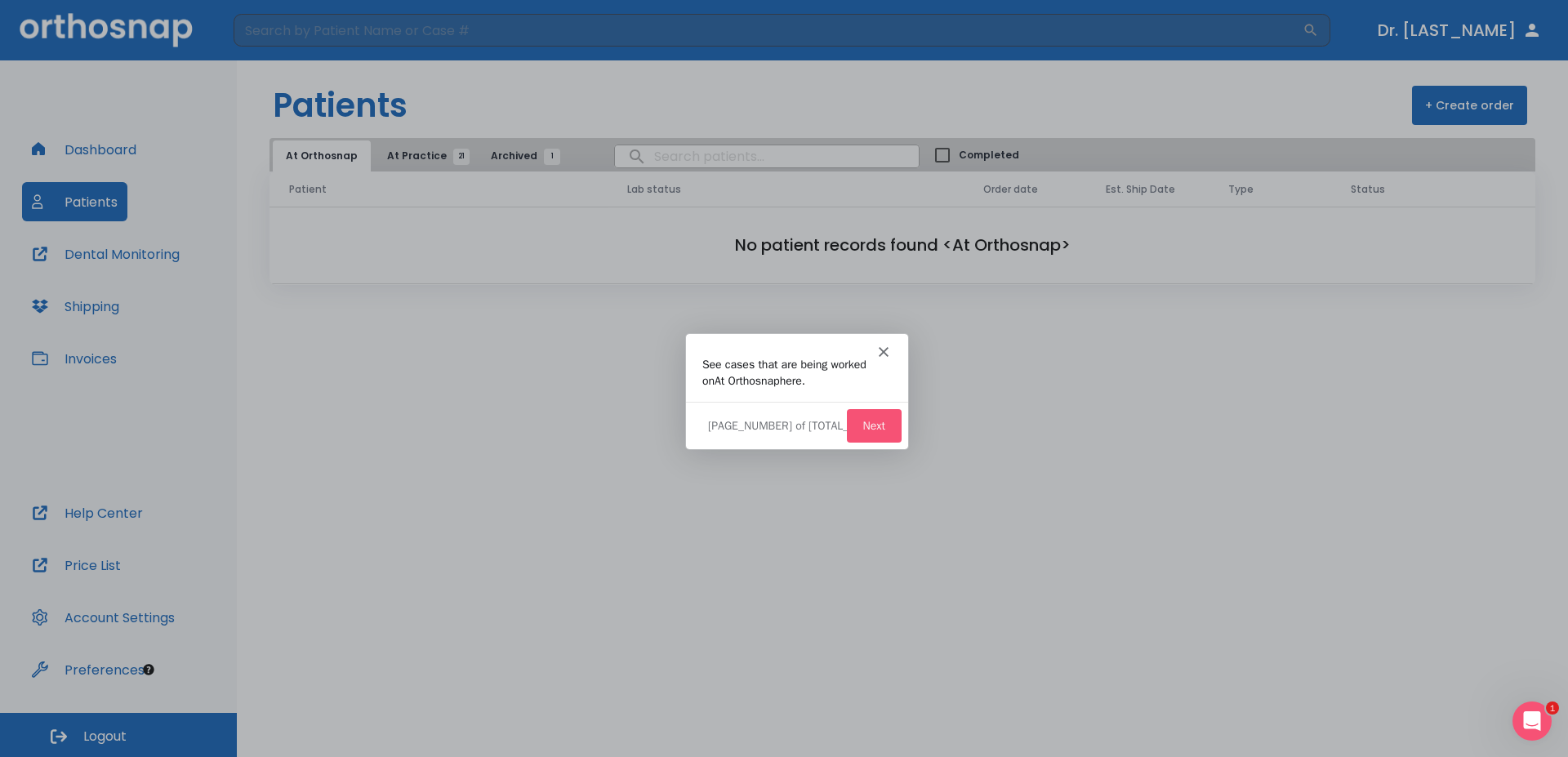 scroll, scrollTop: 0, scrollLeft: 0, axis: both 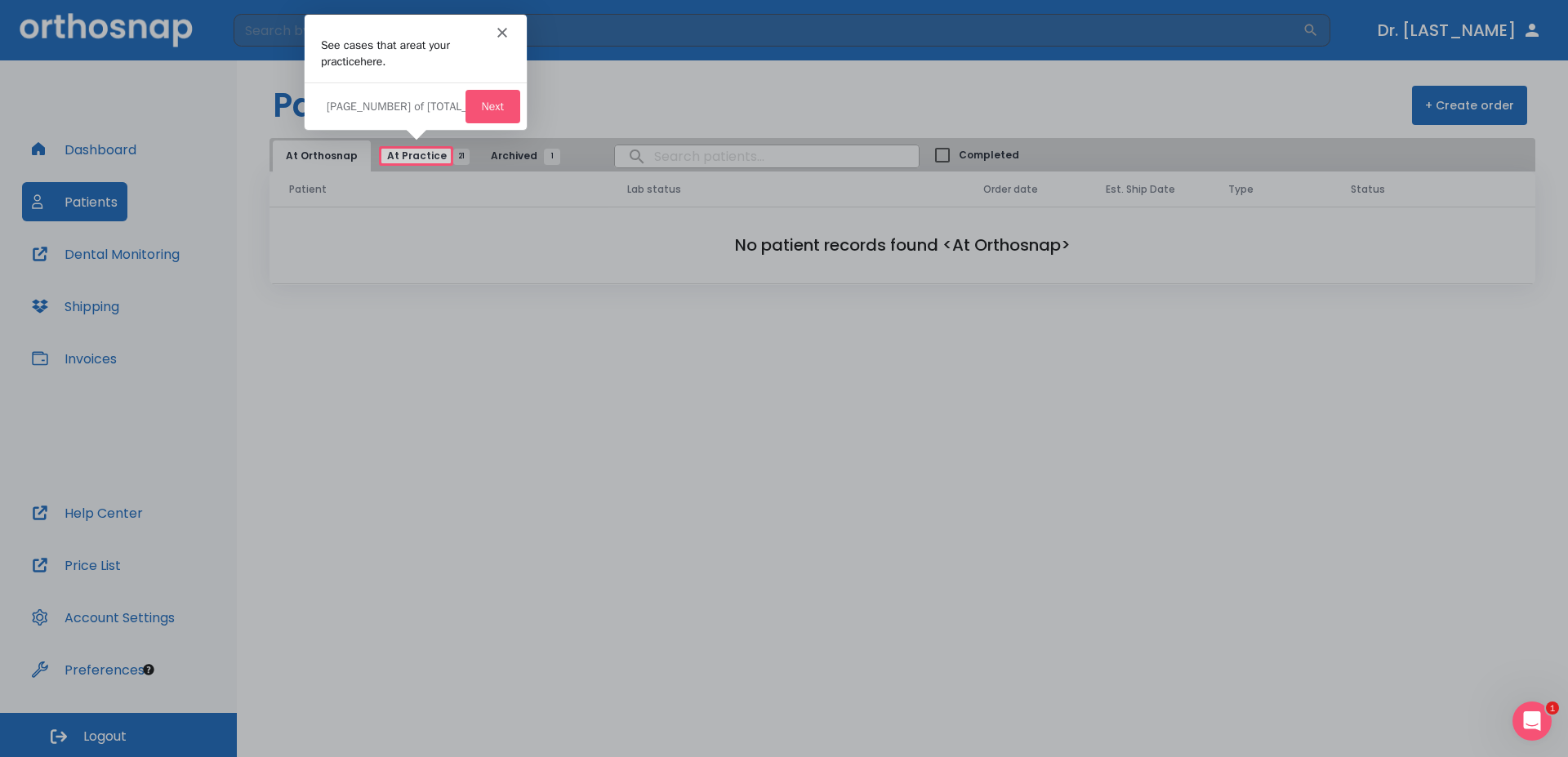 click on "Next" at bounding box center [492, 105] 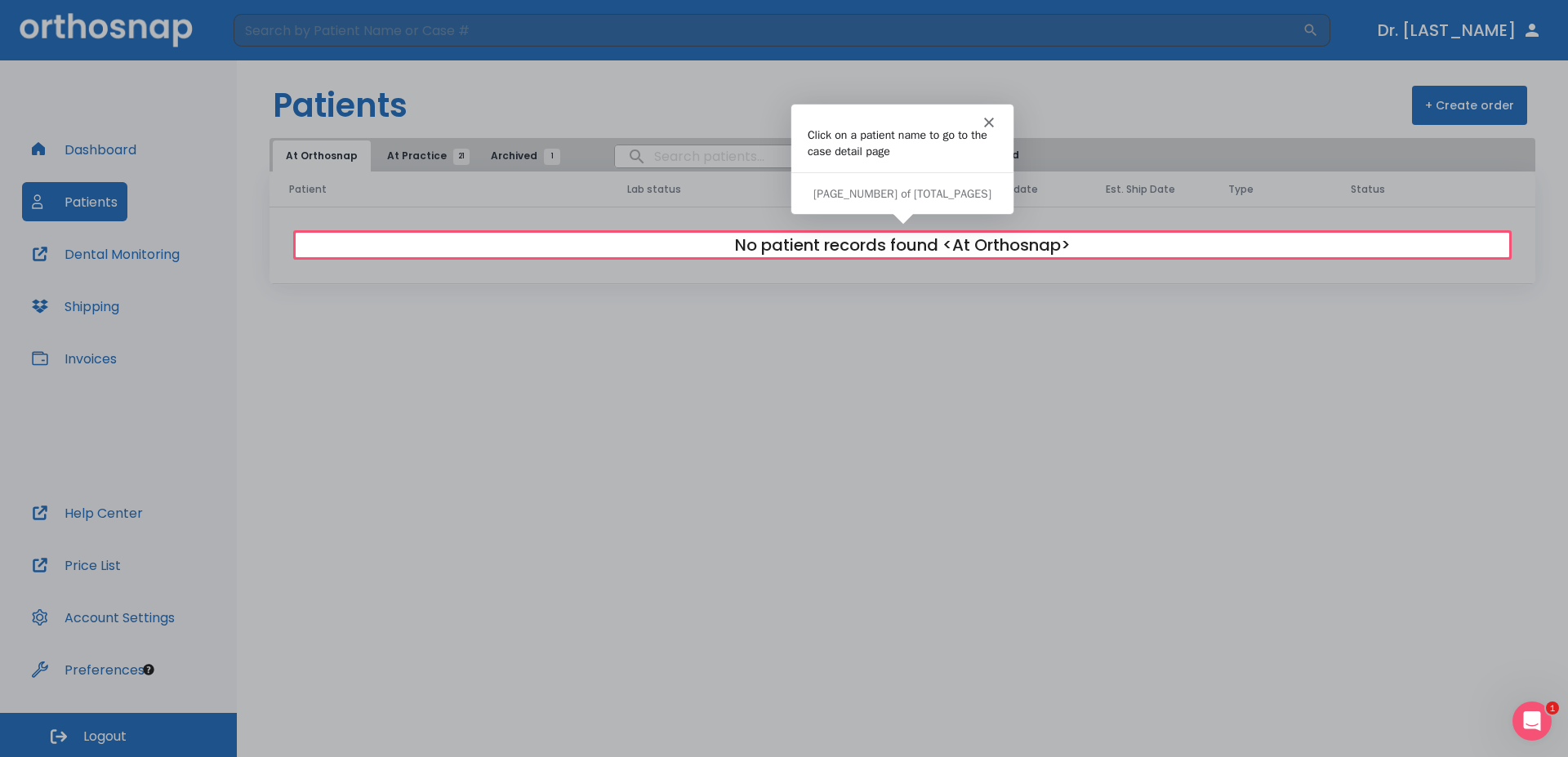 scroll, scrollTop: 0, scrollLeft: 0, axis: both 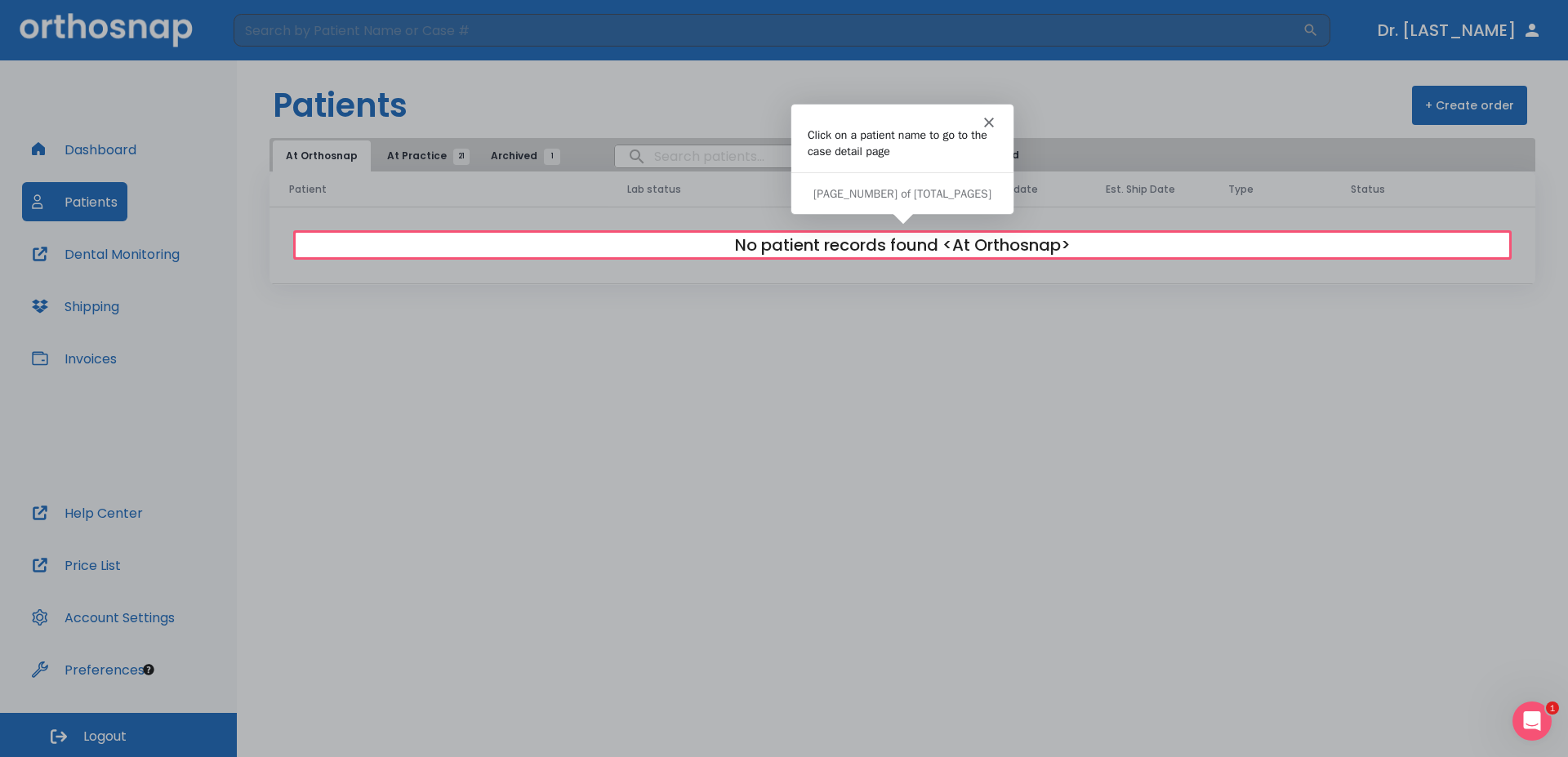 click on "No patient records found <At Orthosnap>" at bounding box center (902, 245) 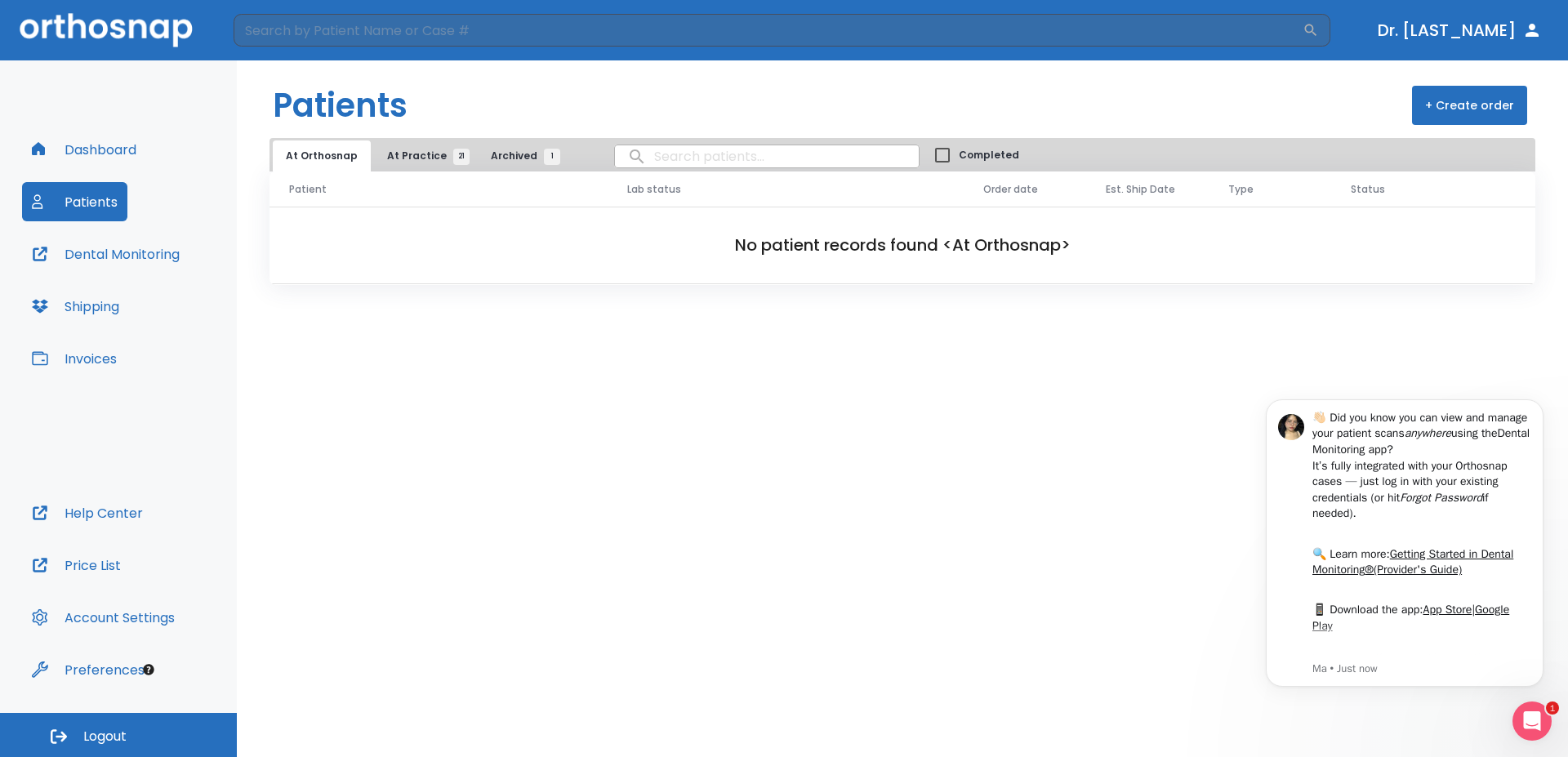 scroll, scrollTop: 0, scrollLeft: 0, axis: both 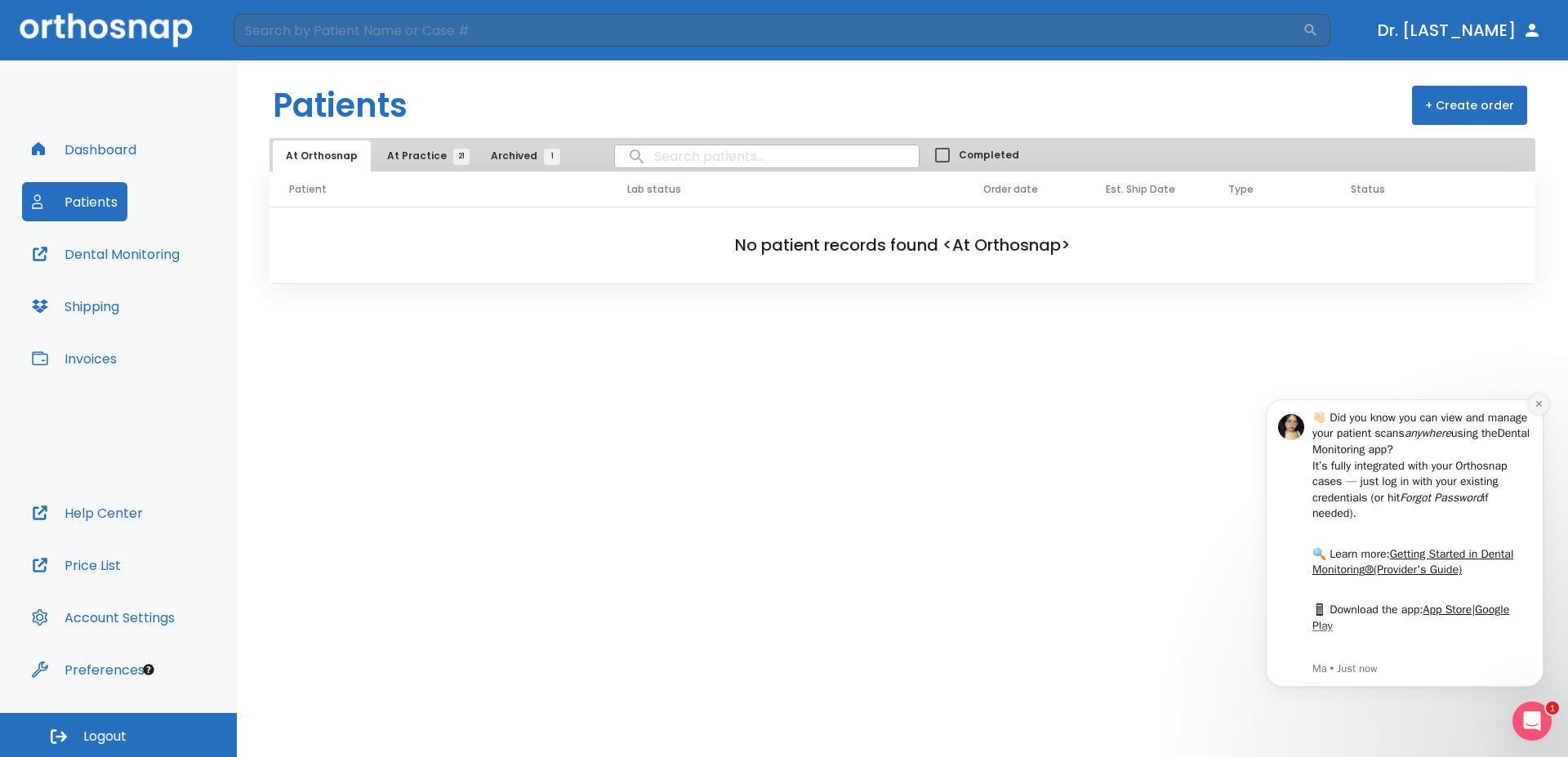 click 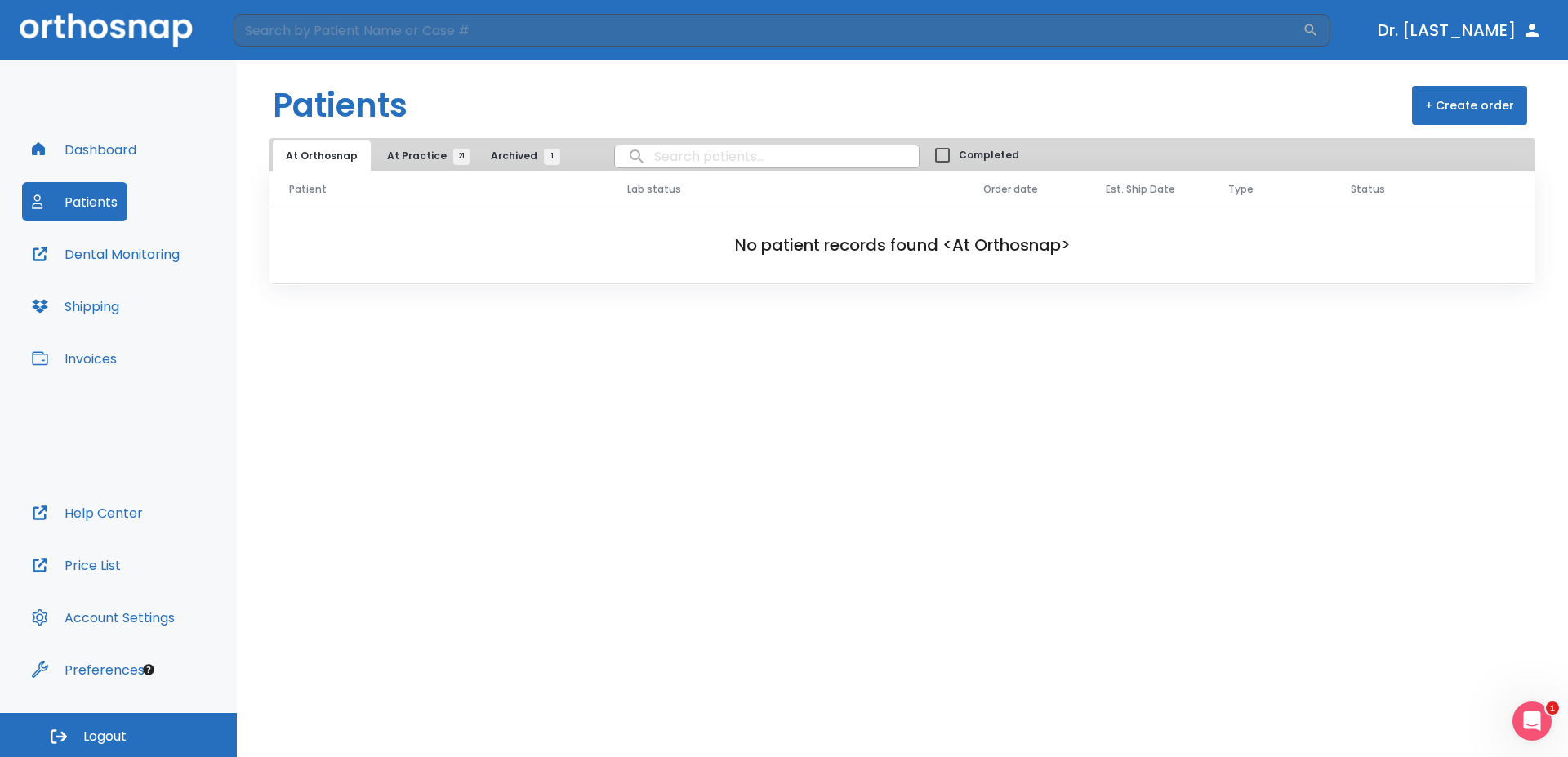 click on "Dashboard" at bounding box center (84, 149) 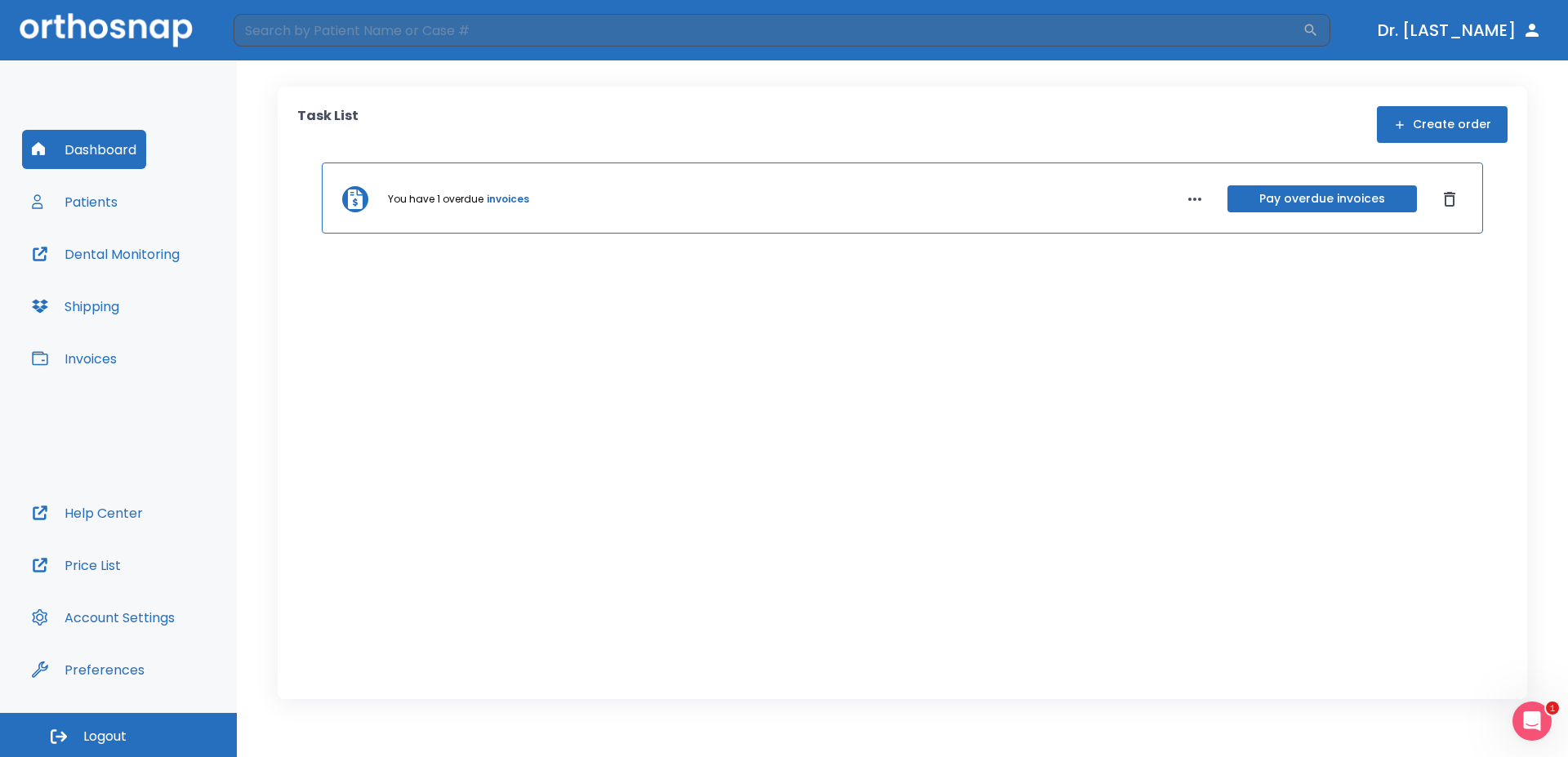 click on "invoices" at bounding box center (508, 199) 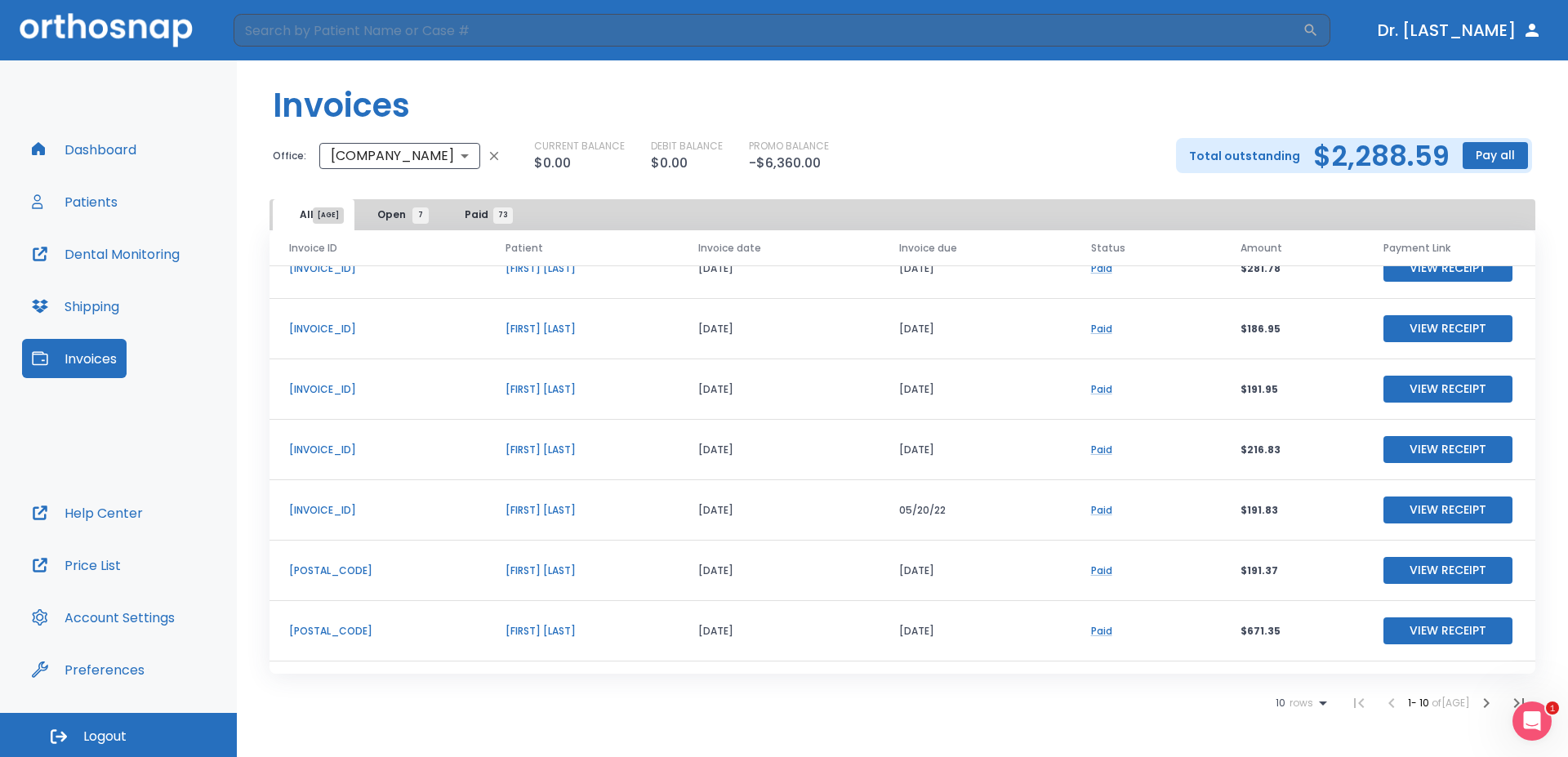 scroll, scrollTop: 0, scrollLeft: 0, axis: both 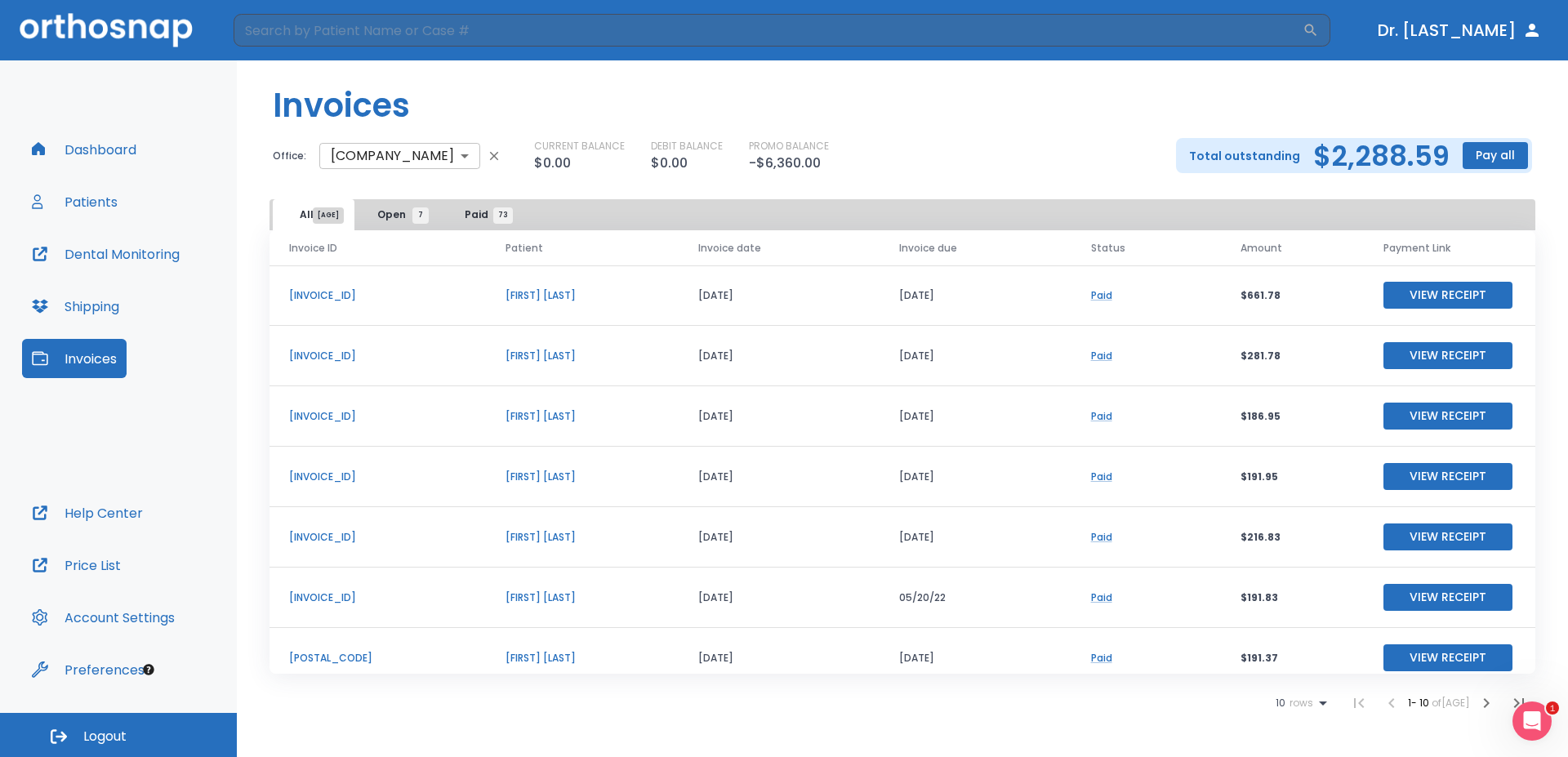 click on "​ Dr. [LAST_NAME] Dashboard Patients Dental Monitoring Shipping Invoices Help Center Price List Account Settings Preferences Logout Invoices Office: [COMPANY_NAME] [POSTAL_CODE] ​ CURRENT BALANCE $0.00 DEBIT BALANCE $0.00 PROMO BALANCE -$6,360.00 Total outstanding $2,288.59 Pay all All [AGE] Open [AGE] Paid [AGE] Invoice ID Patient Invoice date Invoice due Status Amount Payment Link 28002   [FIRST] [LAST] [DATE] [DATE] Paid $661.78 View Receipt 27811   [FIRST] [LAST] [DATE] [DATE] Paid $281.78 View Receipt 26016   [FIRST] [LAST] [DATE] [DATE] Paid $186.95 View Receipt 25926   [FIRST] [LAST] [DATE] [DATE] Paid $191.95 View Receipt 24429   [FIRST] [LAST] [DATE] [DATE] Paid $216.83 View Receipt 24235   [FIRST] [LAST] [DATE] [DATE] Paid $191.83 View Receipt 22342   [FIRST] [LAST]  [DATE] [DATE] Paid $191.37 View Receipt 21888   [FIRST] [LAST] [DATE] [DATE] Paid $671.35 View Receipt 22622   [FIRST] [LAST] [DATE] [DATE] Paid $70.00 View Receipt 20571   [FIRST] [LAST] [DATE] [DATE]" at bounding box center [784, 378] 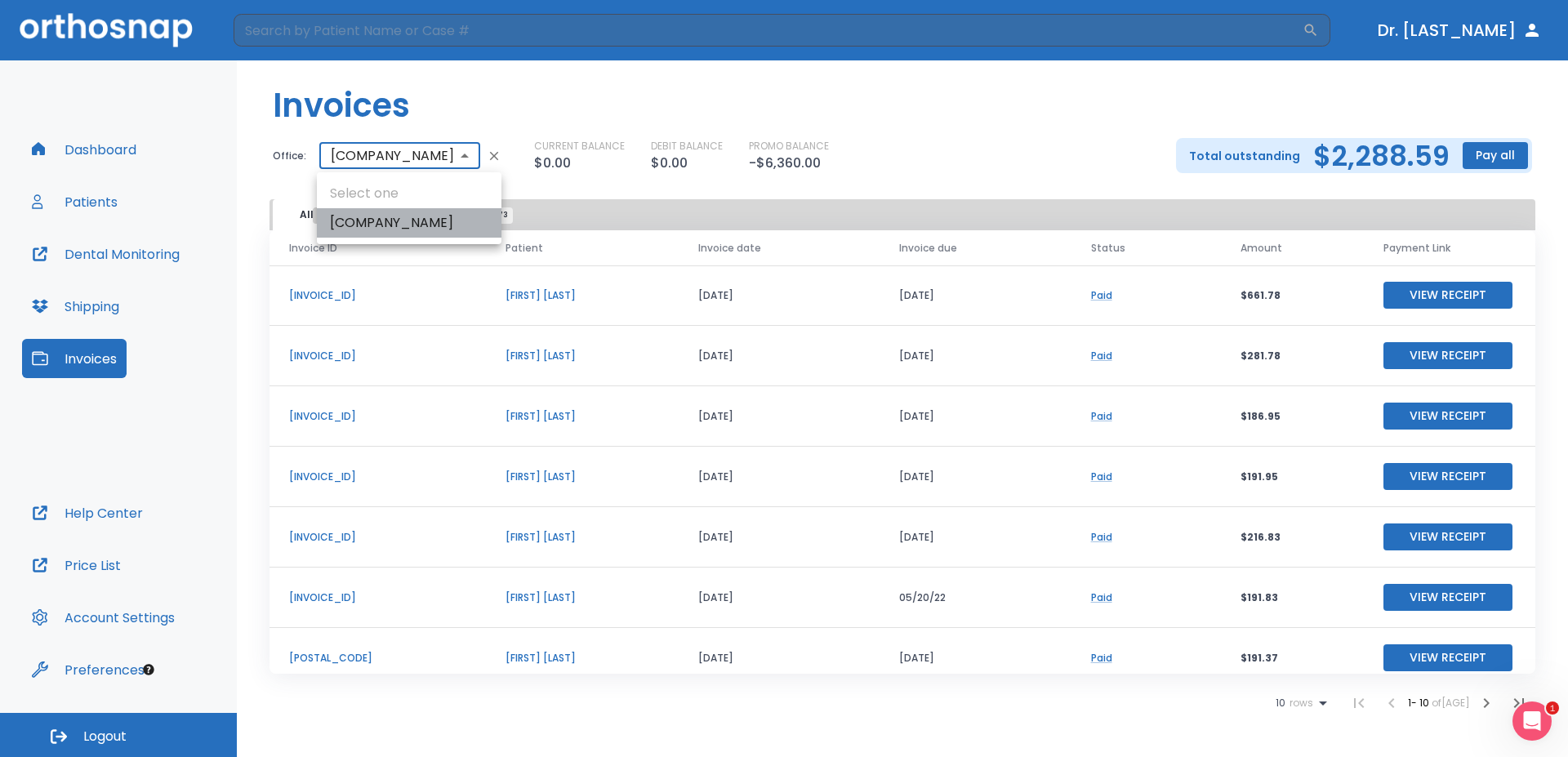 click on "[COMPANY_NAME]" at bounding box center (409, 223) 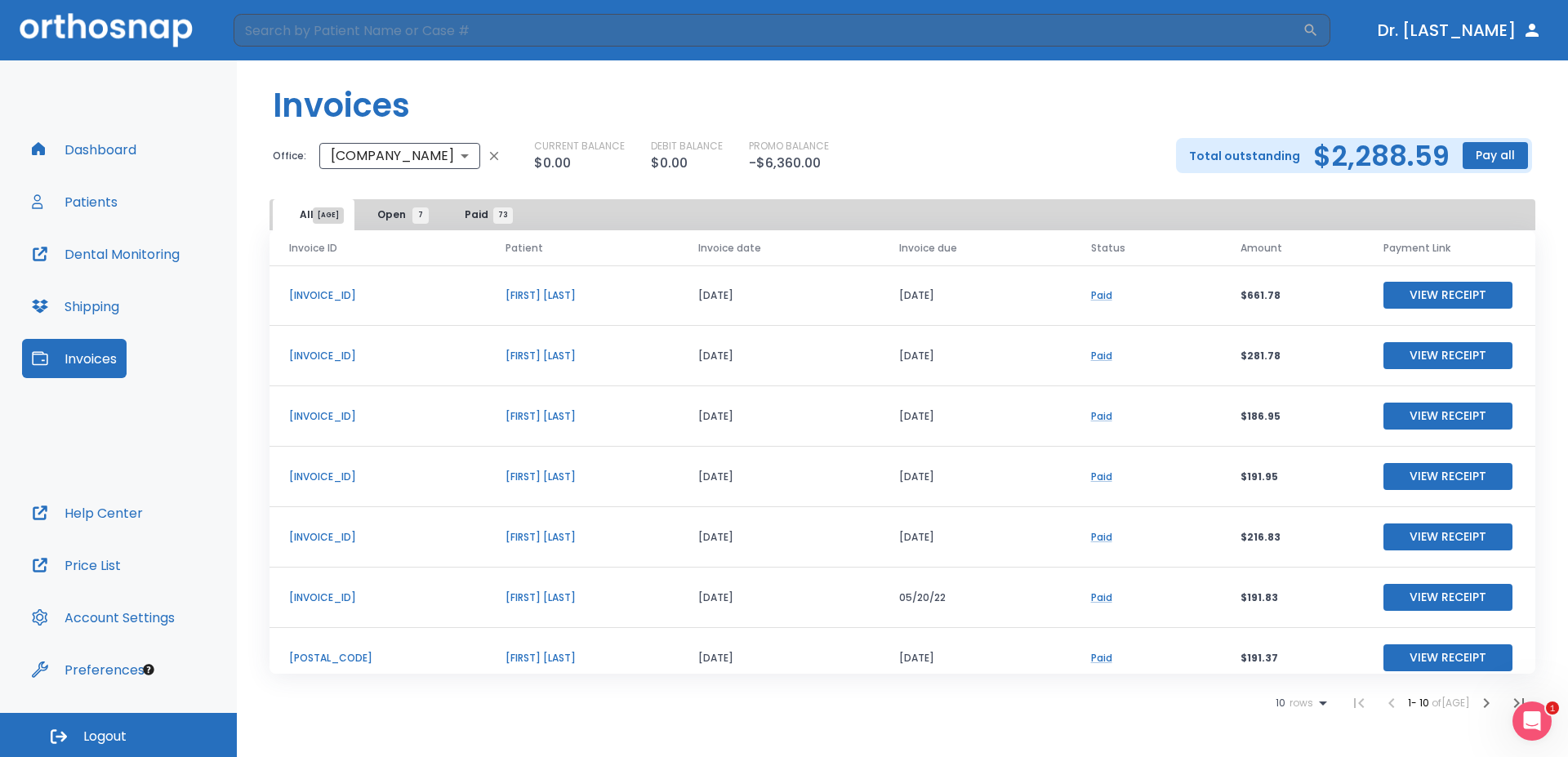 click on "Invoices Office: [COMPANY_NAME] [POSTAL_CODE] ​ CURRENT BALANCE $0.00 DEBIT BALANCE $0.00 PROMO BALANCE -$6,360.00 Total outstanding $2,288.59 Pay all" at bounding box center [902, 130] 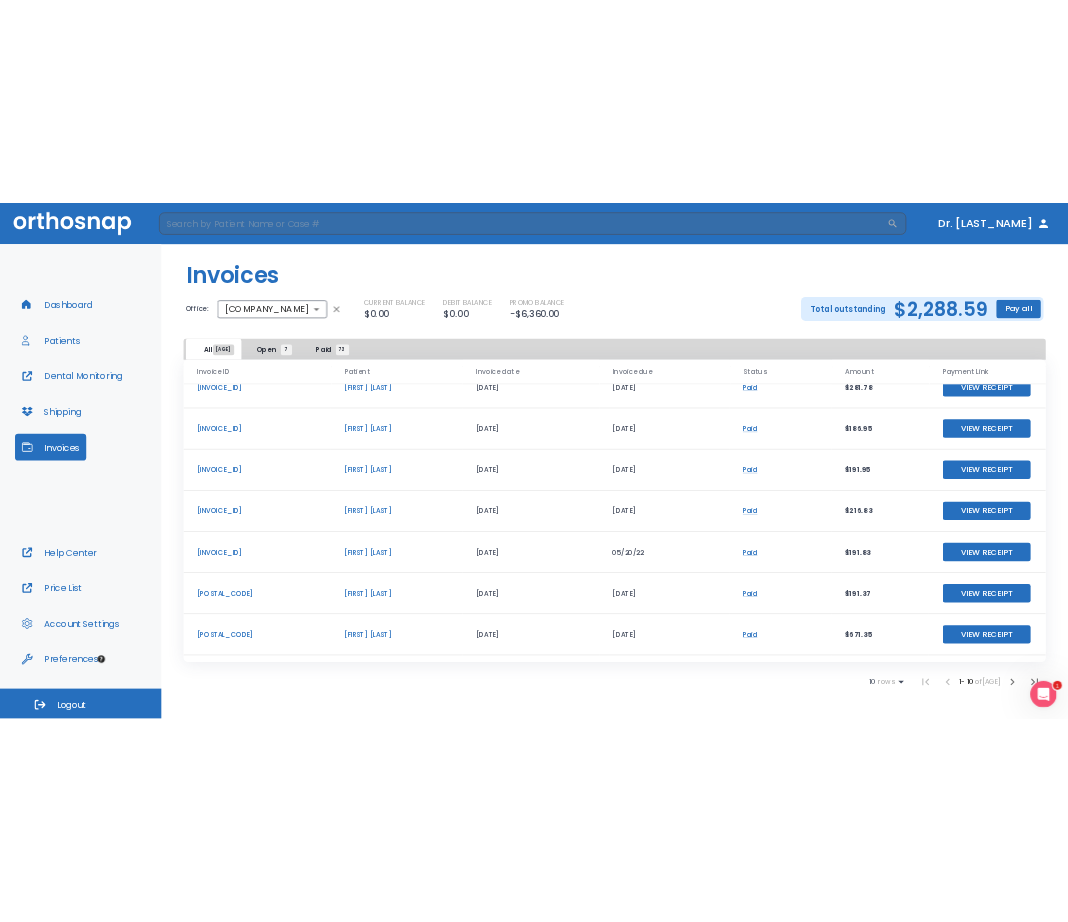 scroll, scrollTop: 0, scrollLeft: 0, axis: both 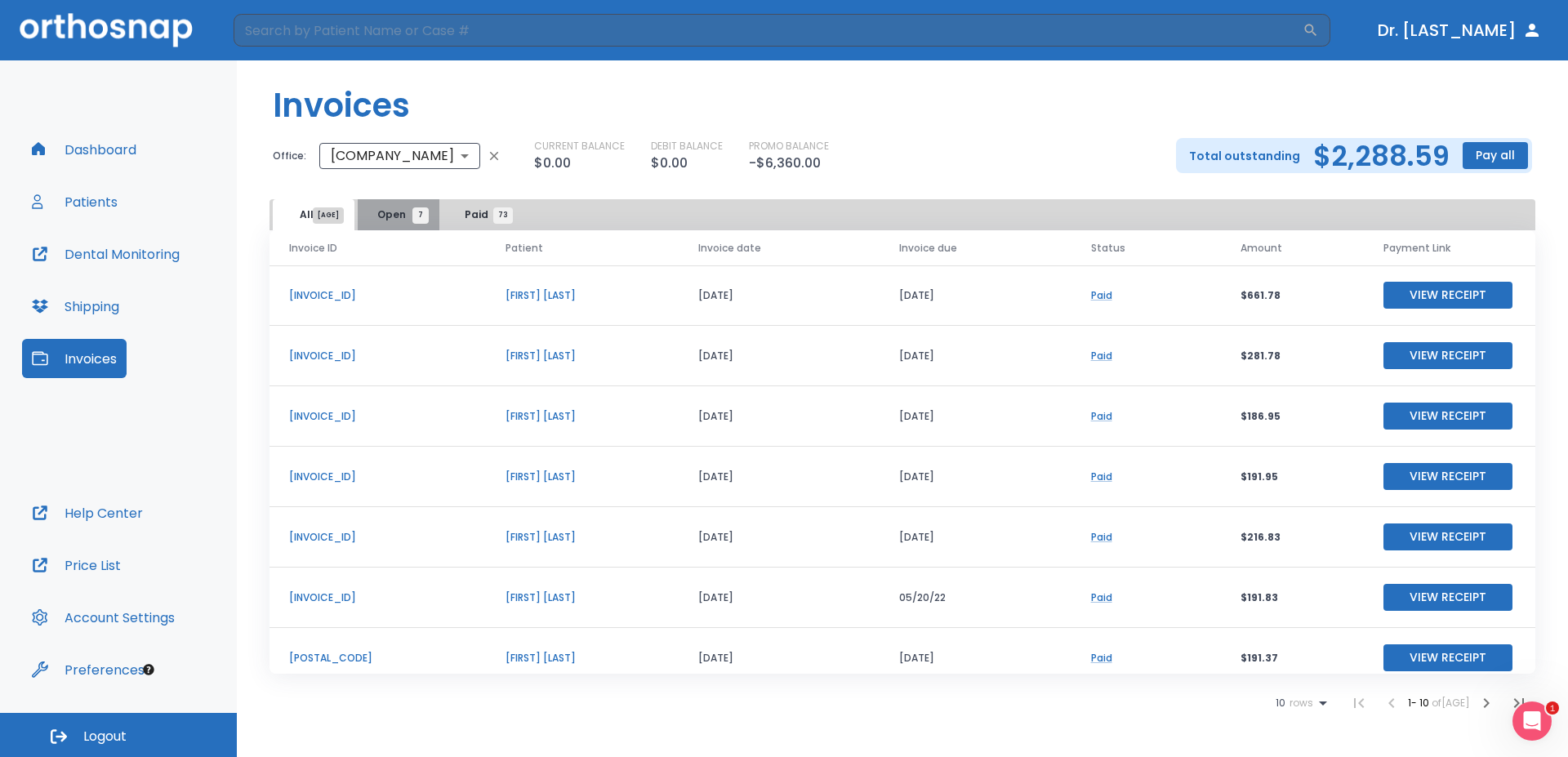 click on "7" at bounding box center (421, 216) 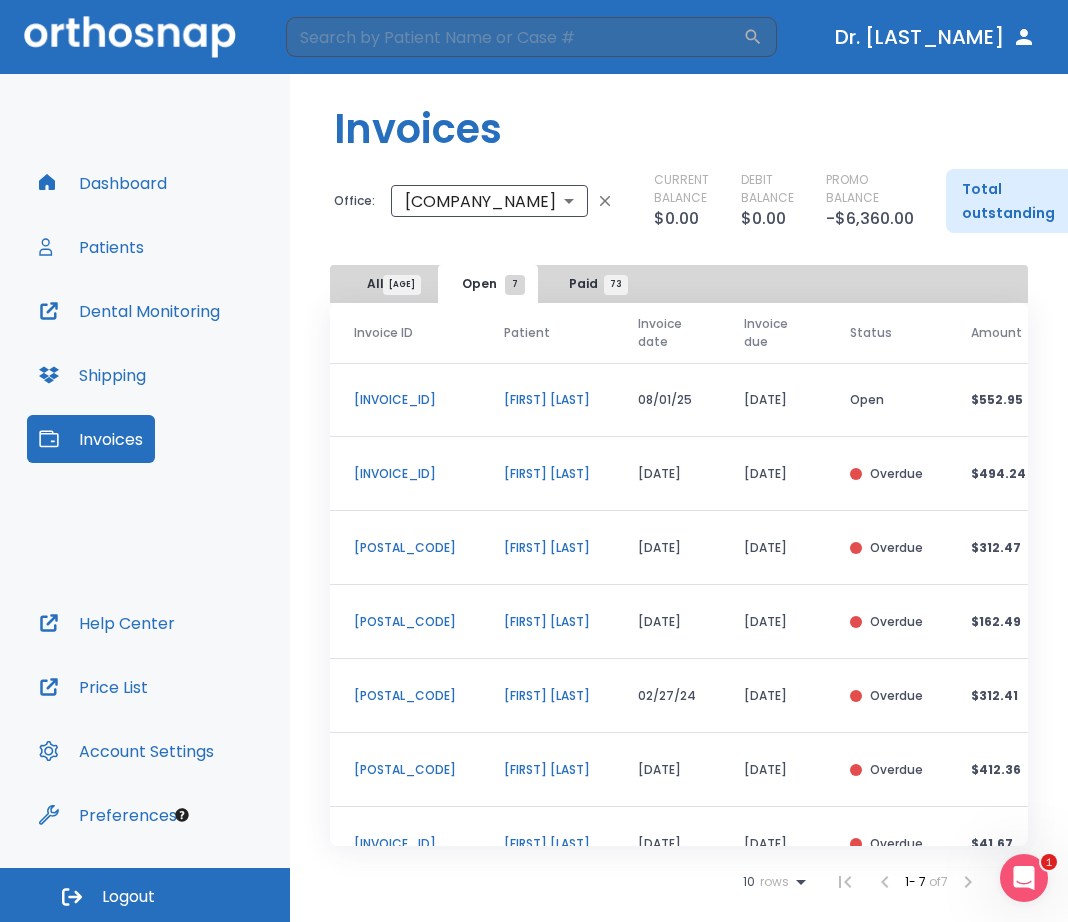 click on "[AGE] rows 1  -   7   of  7" at bounding box center [679, 882] 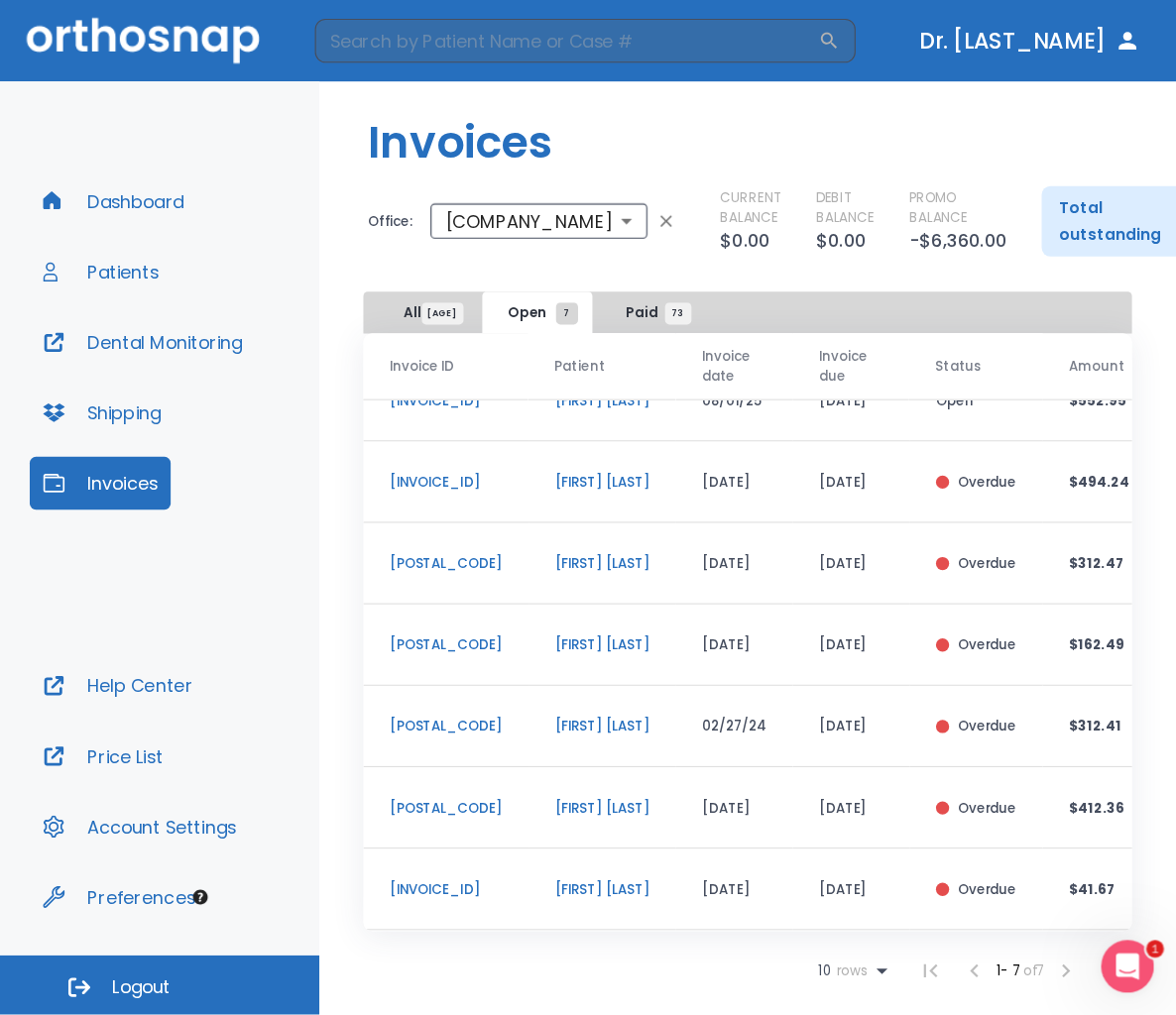 scroll, scrollTop: 53, scrollLeft: 0, axis: vertical 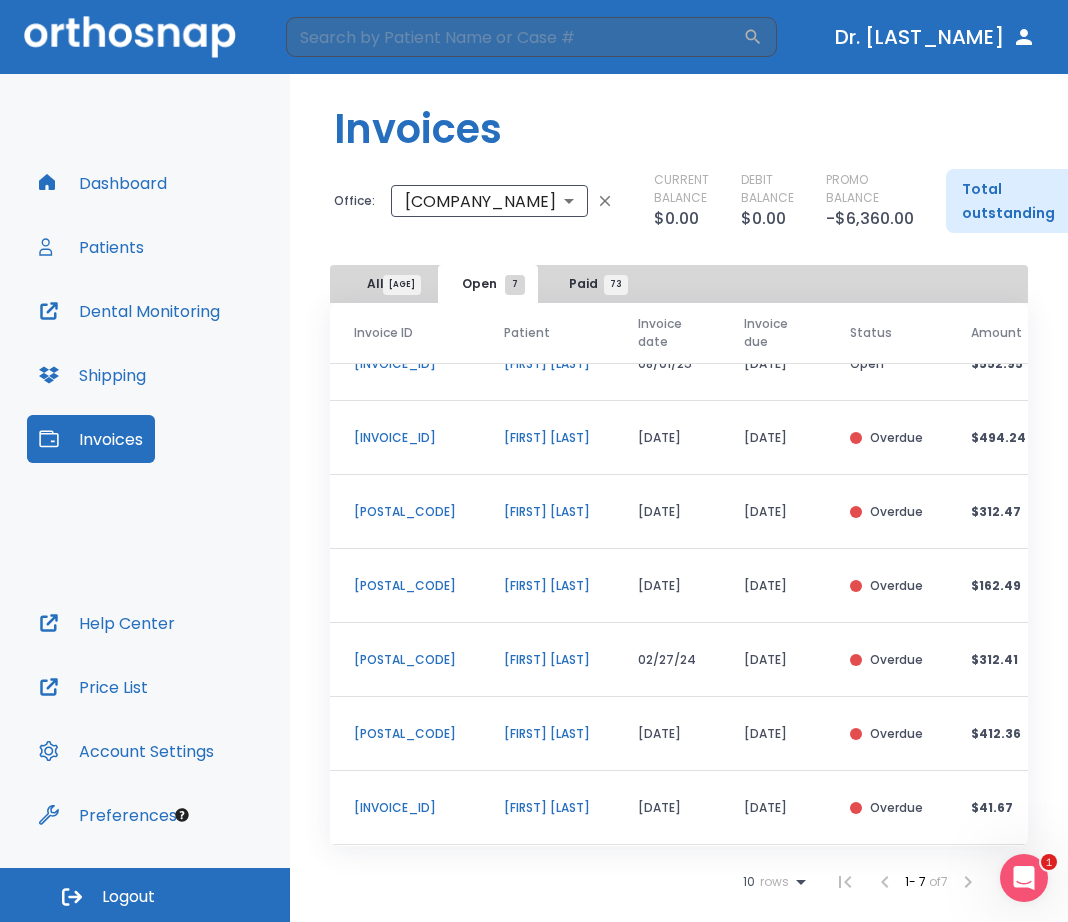 click on "[INVOICE_ID]" at bounding box center [405, 808] 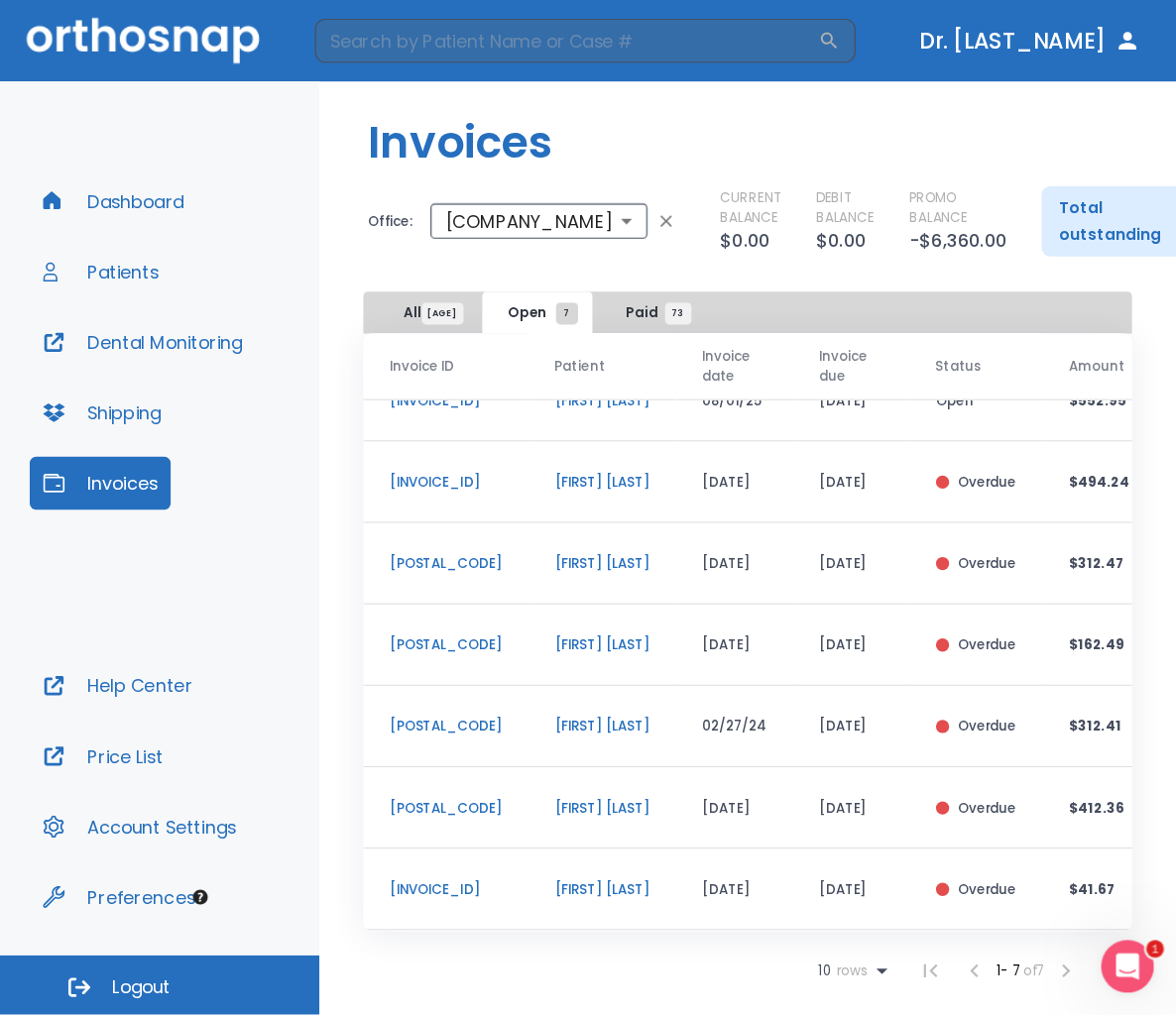 scroll, scrollTop: 52, scrollLeft: 0, axis: vertical 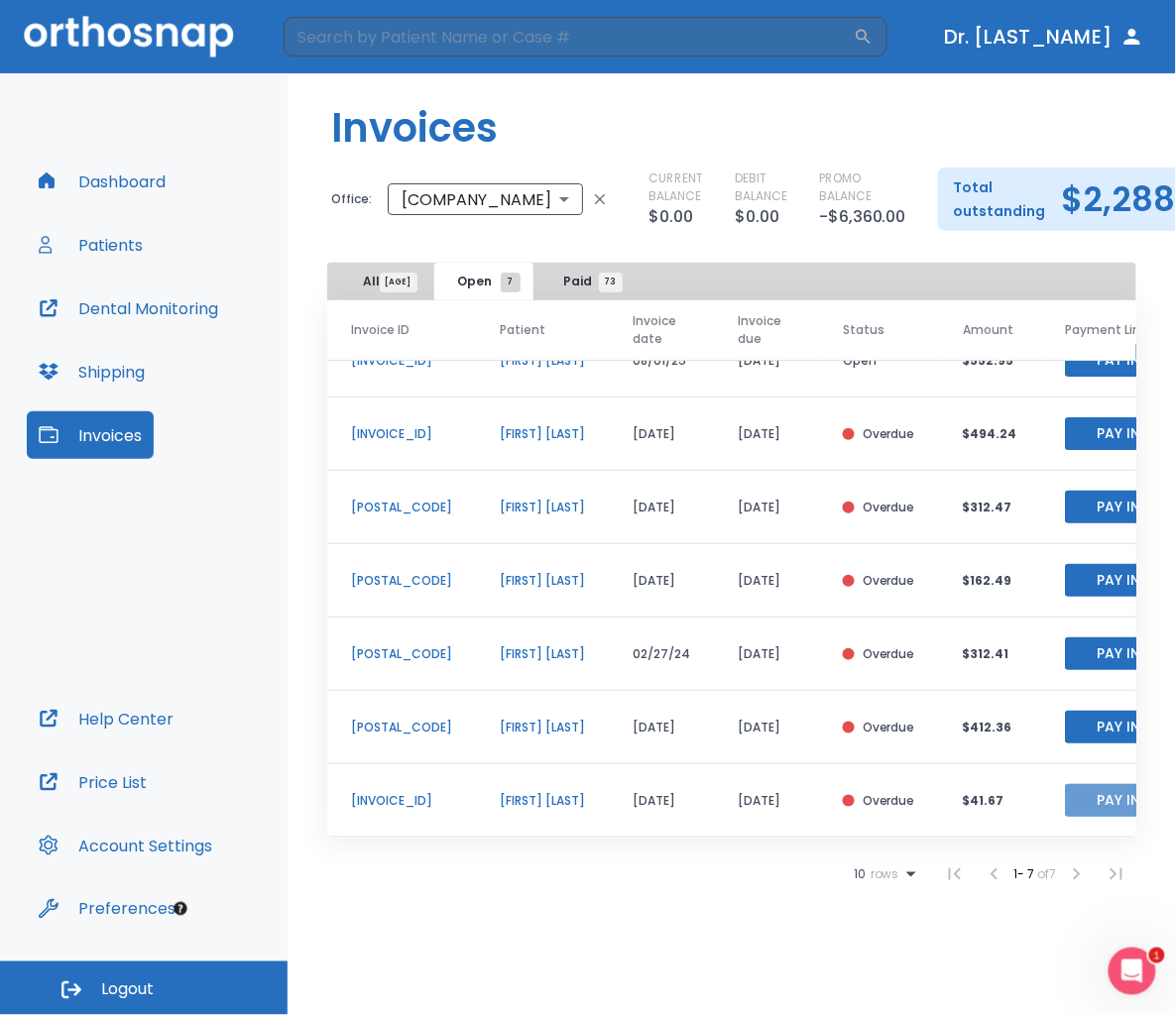 click on "Pay Invoice" at bounding box center [1140, 800] 